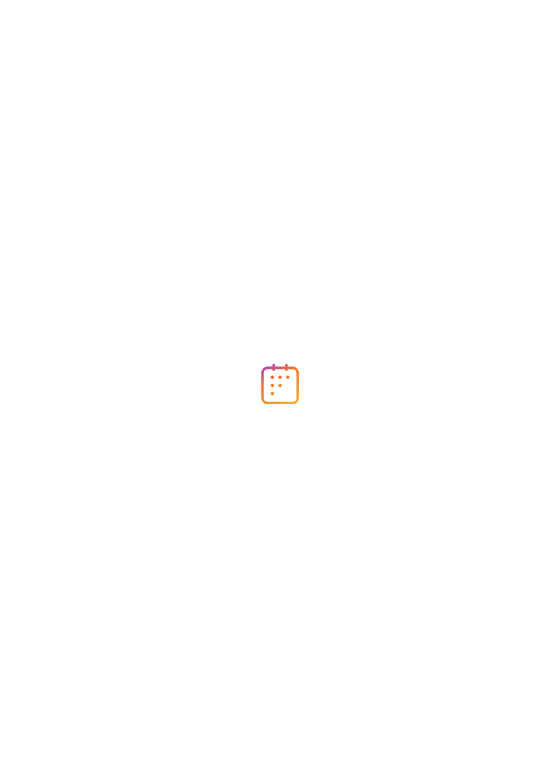 scroll, scrollTop: 0, scrollLeft: 0, axis: both 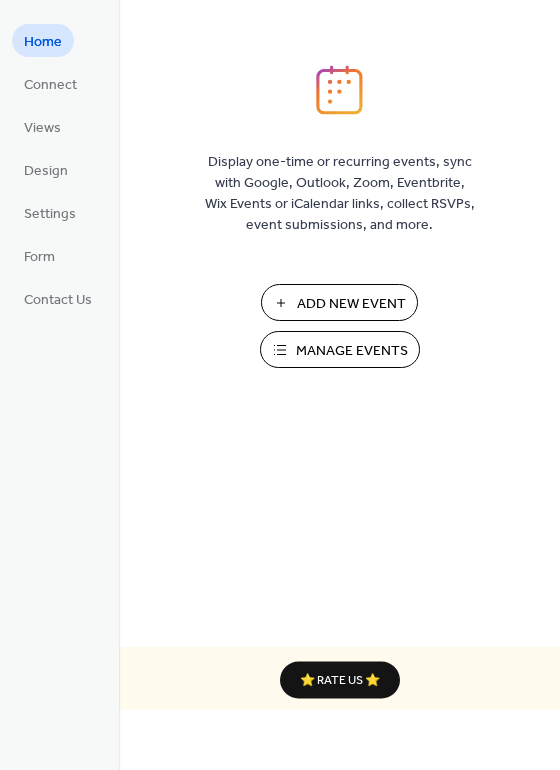 click on "Add New Event" at bounding box center (351, 304) 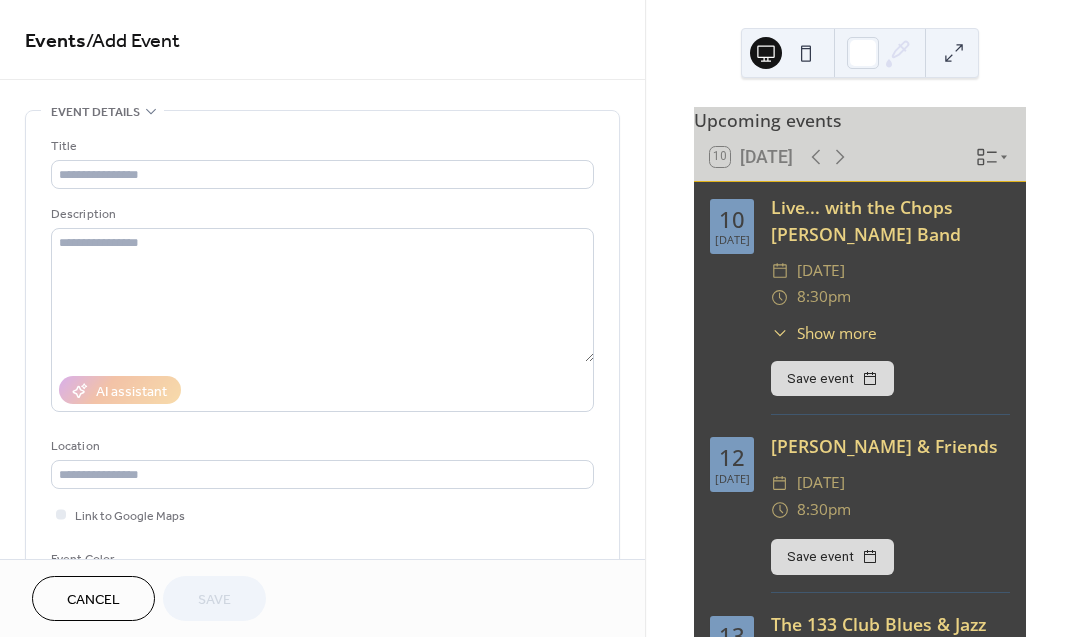 scroll, scrollTop: 0, scrollLeft: 0, axis: both 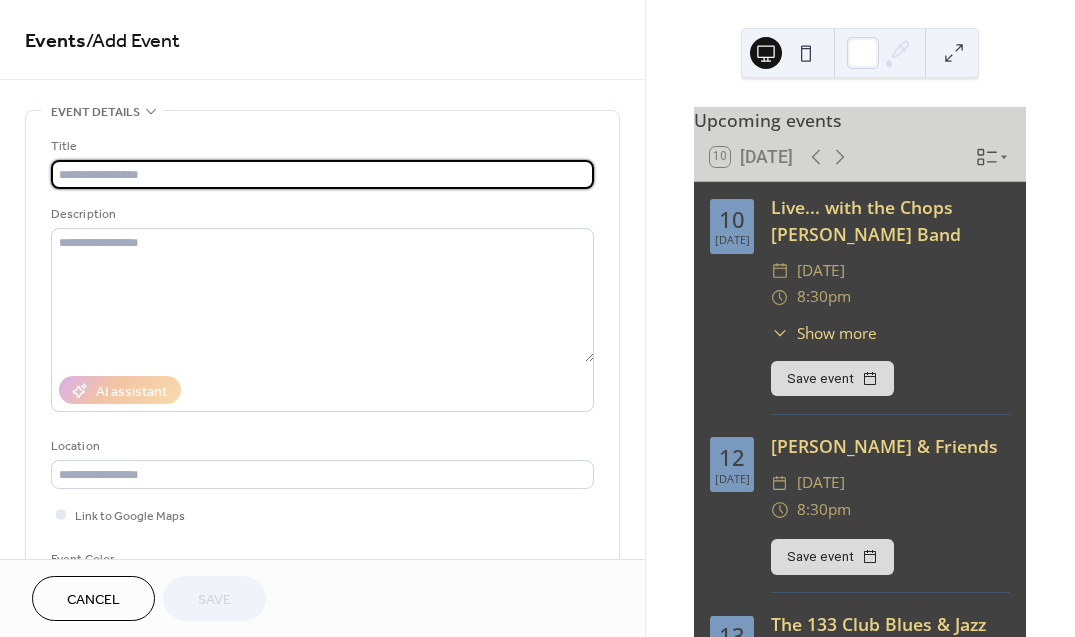 click at bounding box center (322, 174) 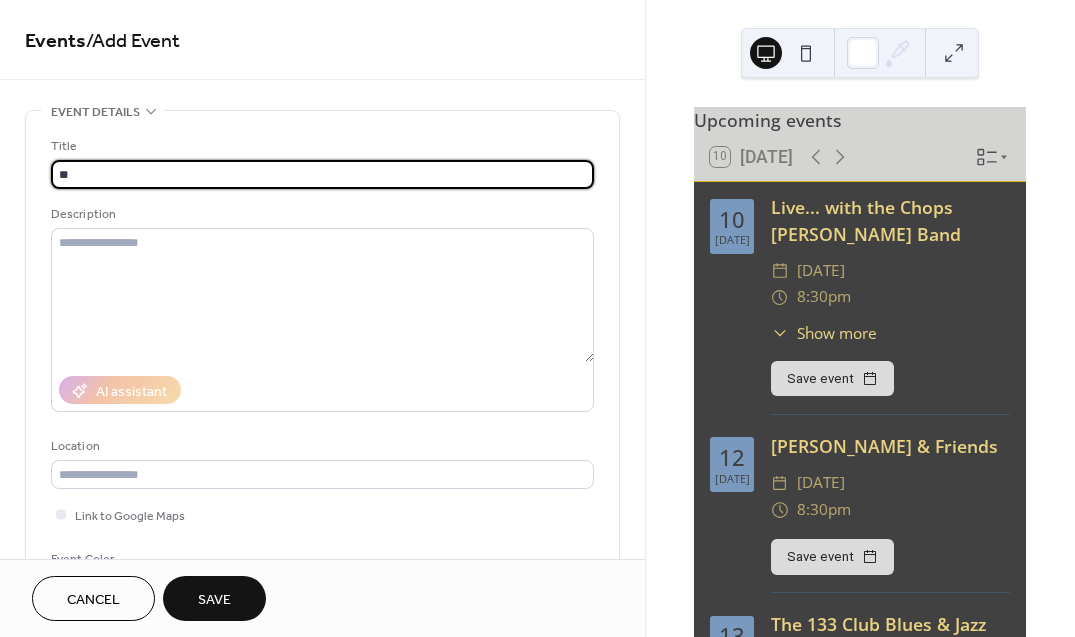 type on "*" 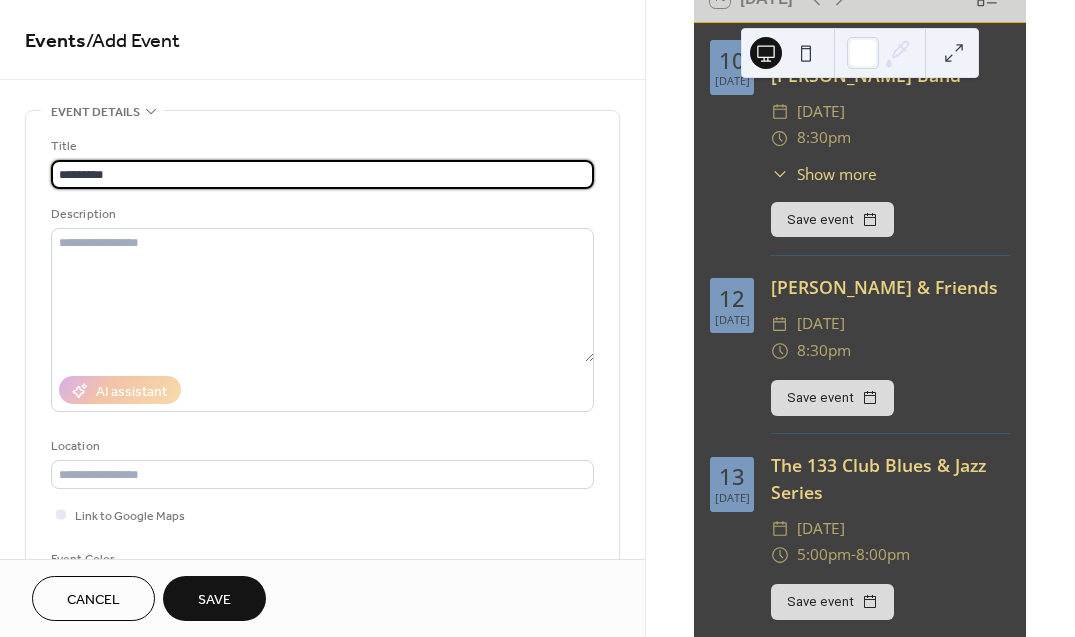 scroll, scrollTop: 157, scrollLeft: 0, axis: vertical 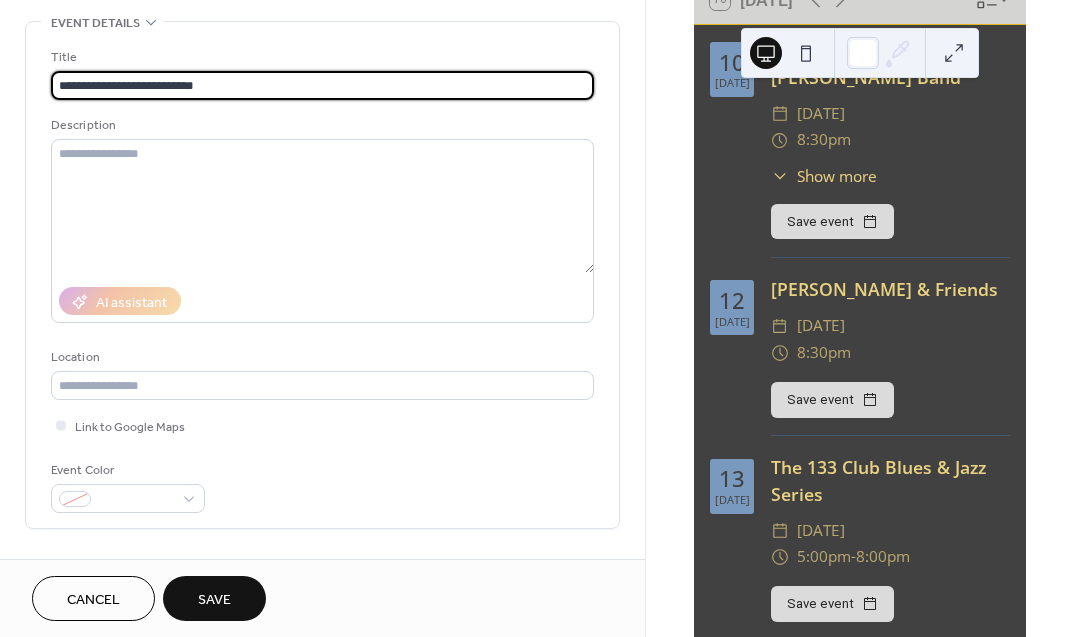 type on "**********" 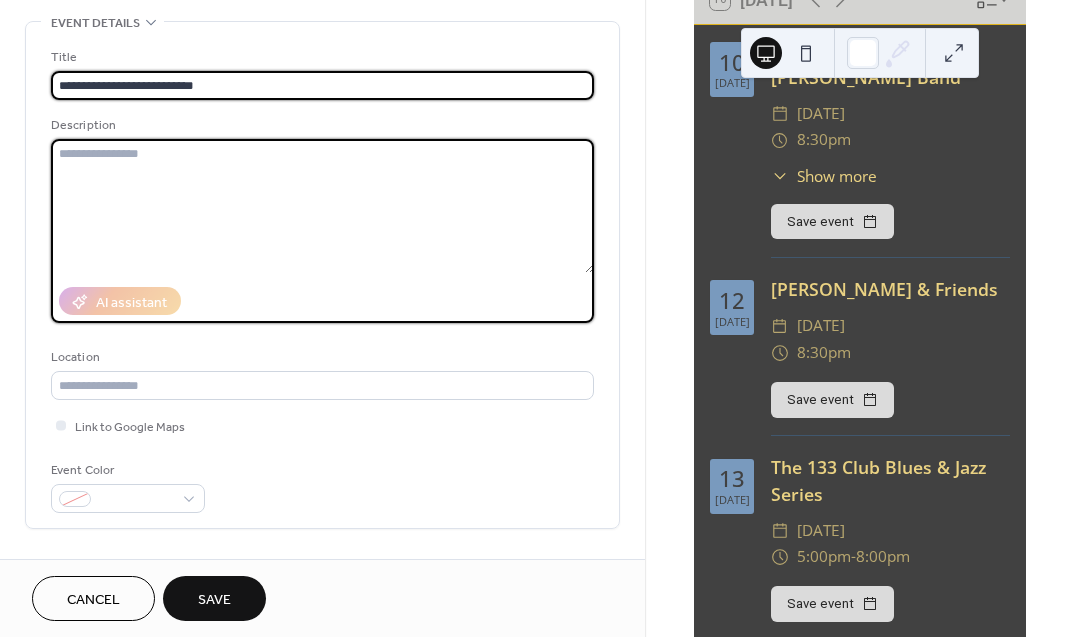 click at bounding box center [322, 206] 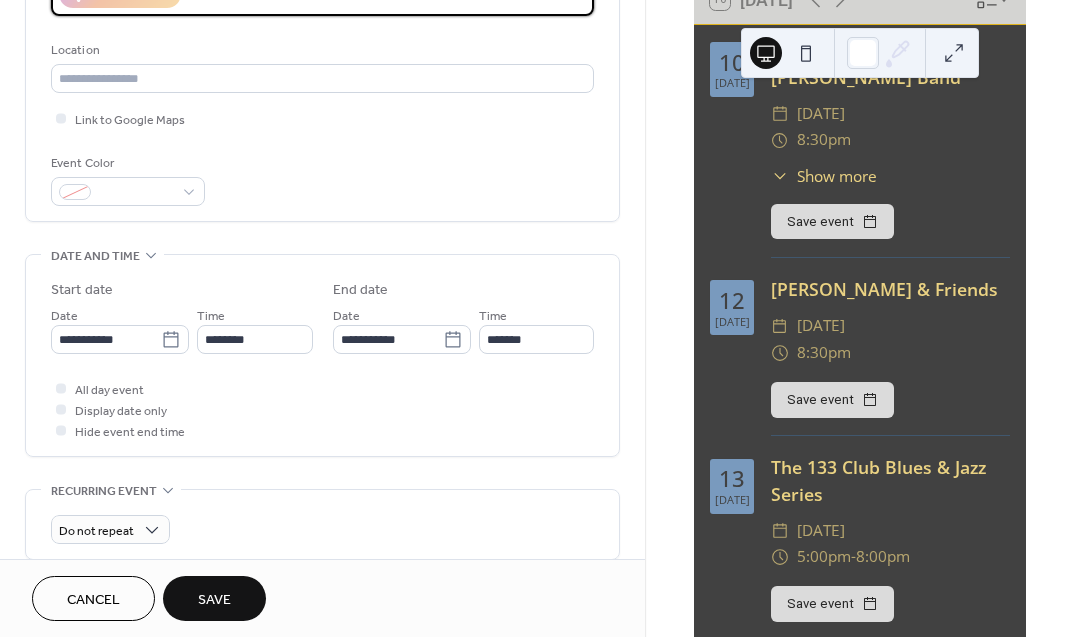 scroll, scrollTop: 398, scrollLeft: 0, axis: vertical 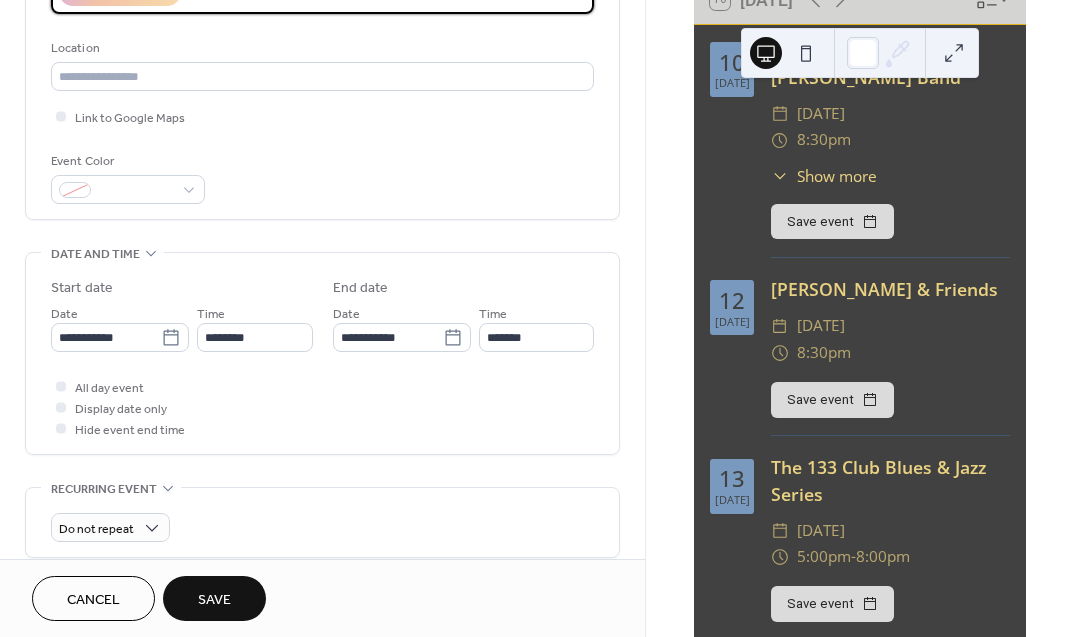 type on "**********" 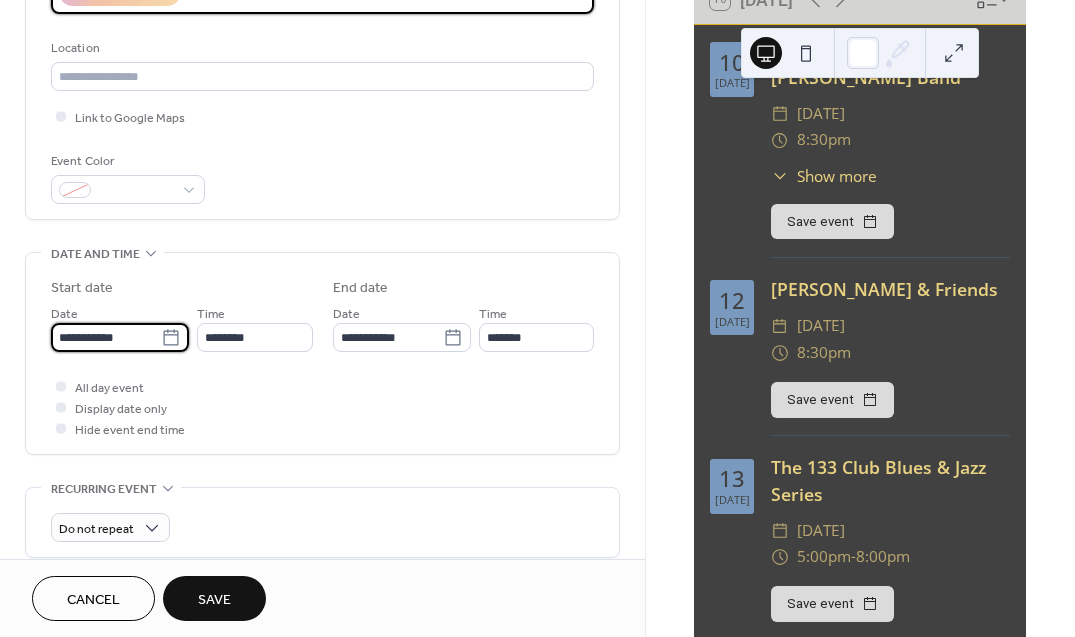 click on "**********" at bounding box center [106, 337] 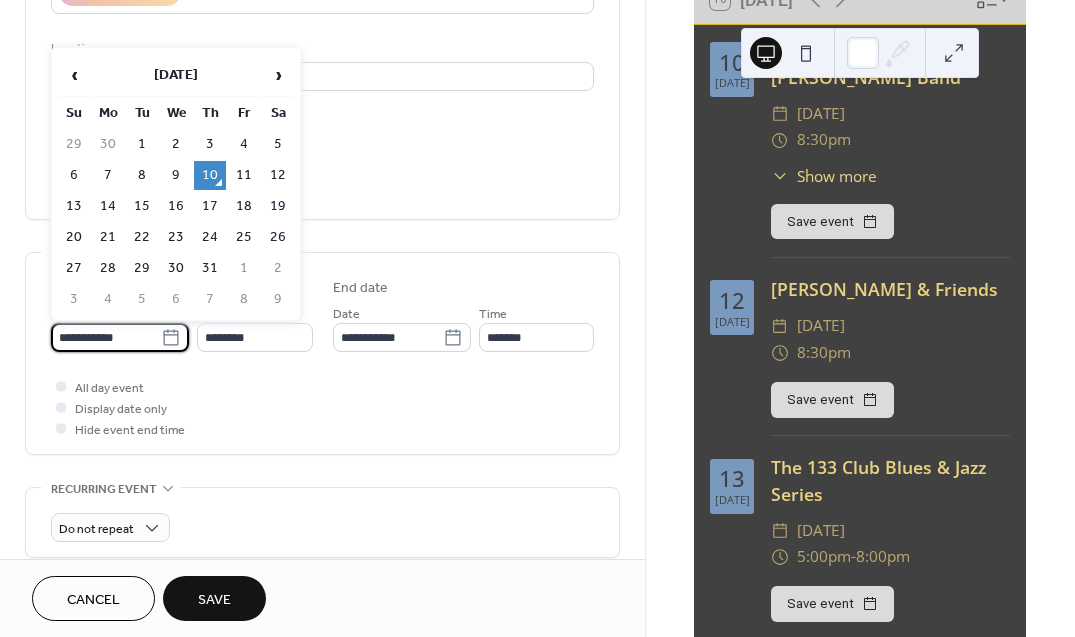 click 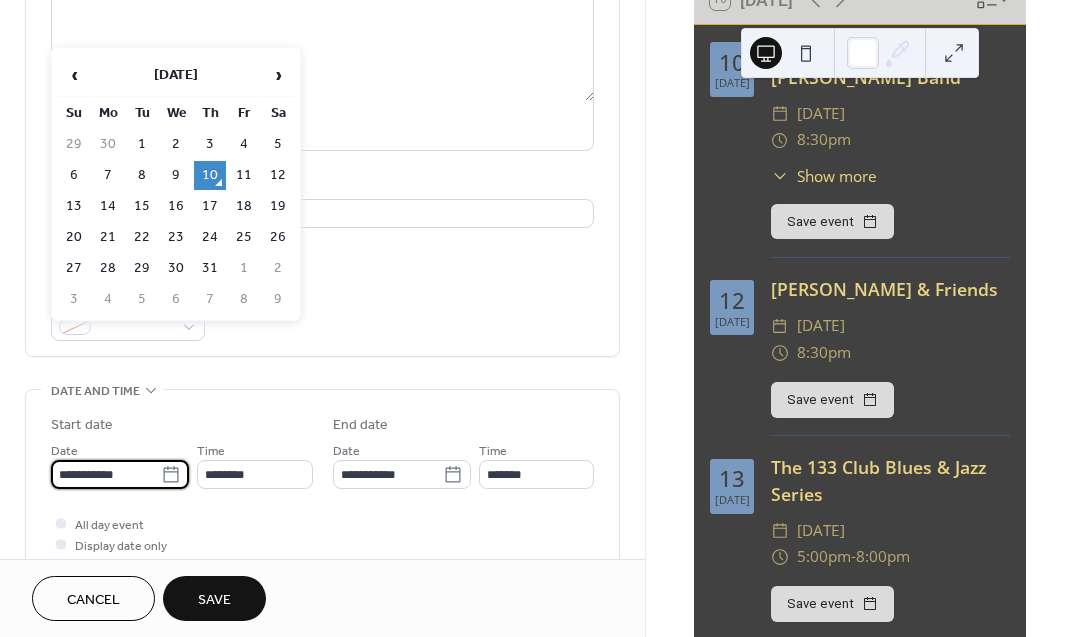 scroll, scrollTop: 240, scrollLeft: 0, axis: vertical 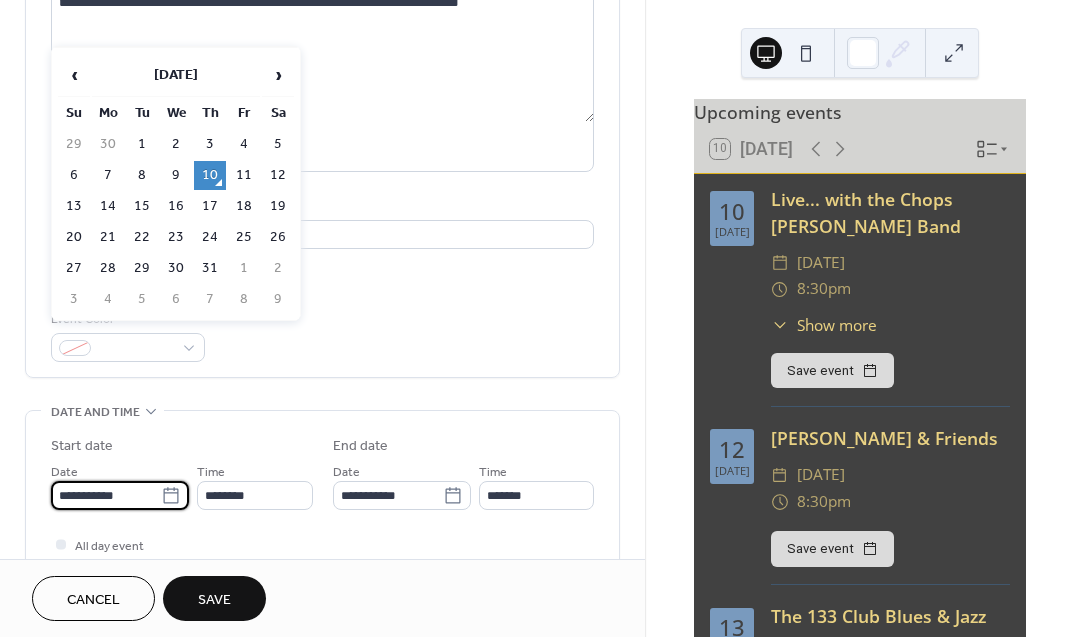 click on "11" at bounding box center [244, 175] 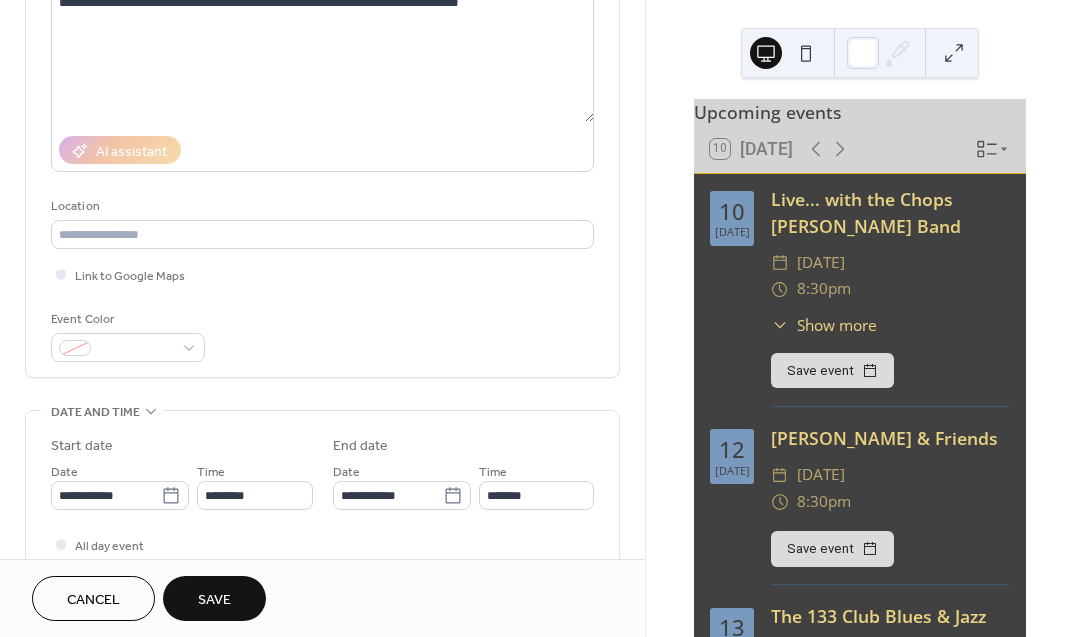 type on "**********" 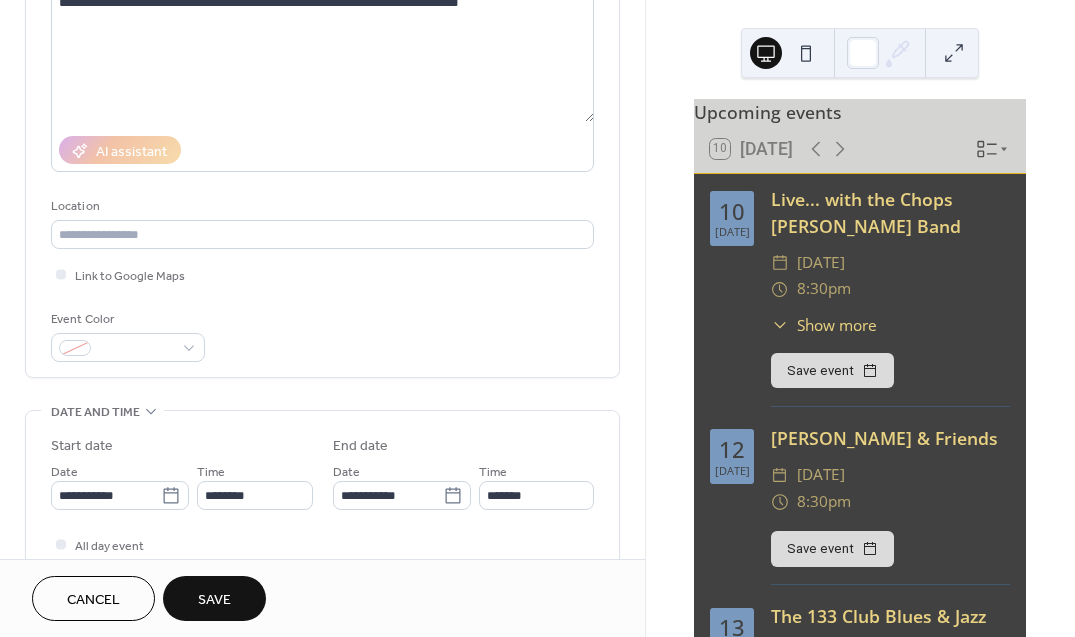 type on "**********" 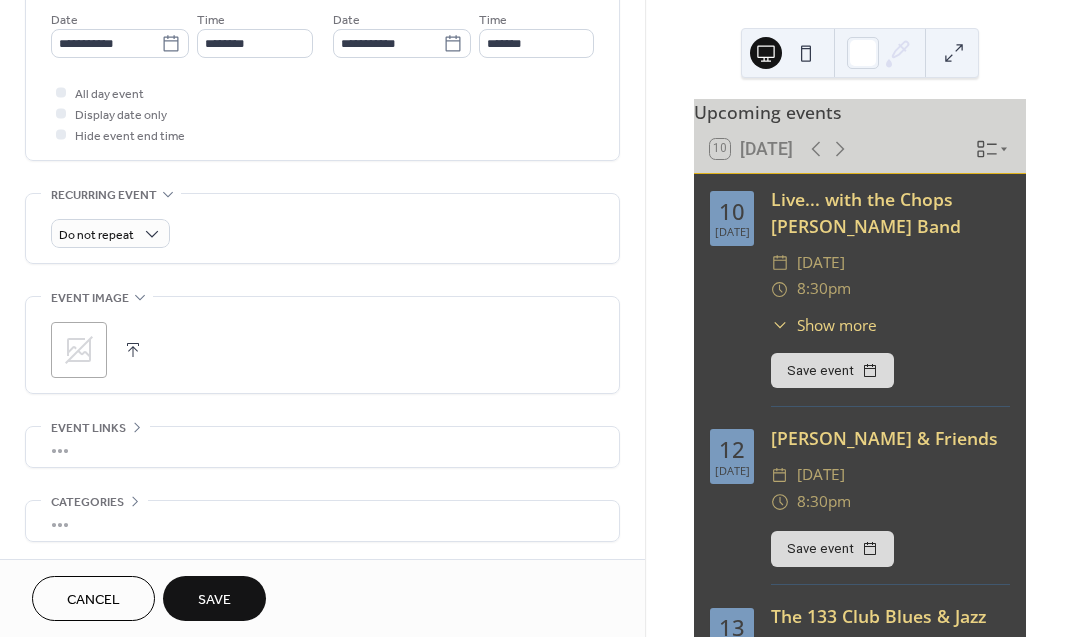 scroll, scrollTop: 689, scrollLeft: 0, axis: vertical 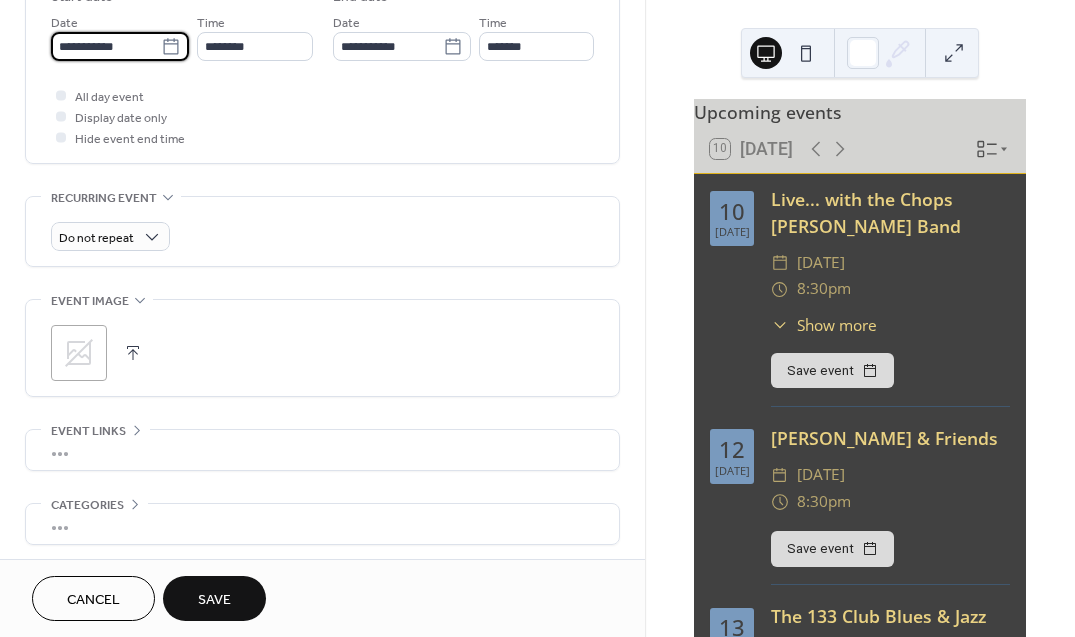 click on "**********" at bounding box center (106, 46) 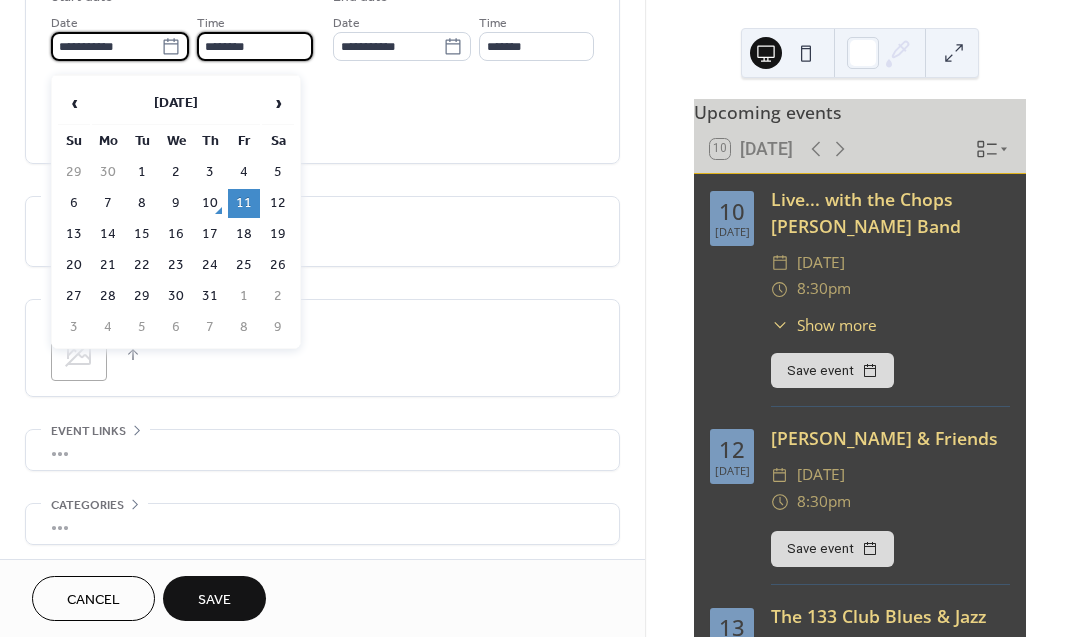 click on "********" at bounding box center [254, 46] 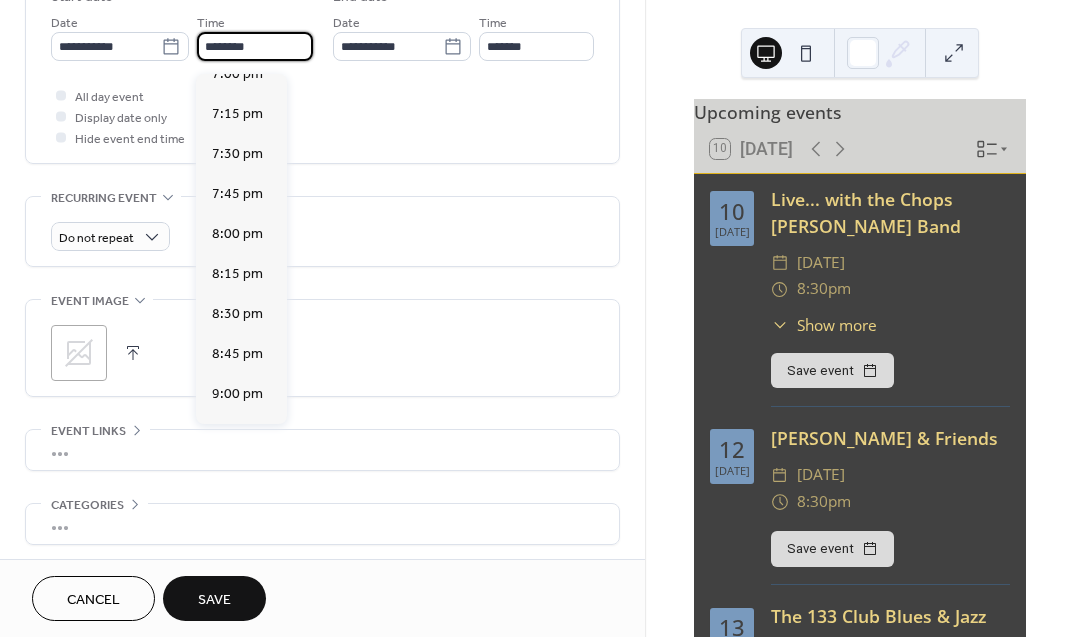 scroll, scrollTop: 3096, scrollLeft: 0, axis: vertical 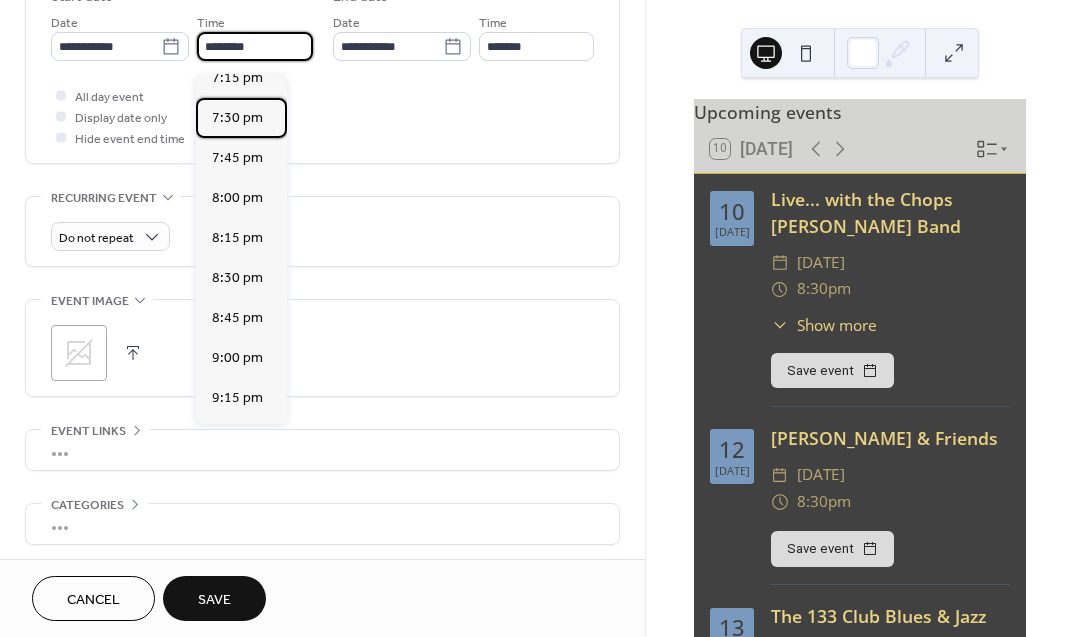 click on "7:30 pm" at bounding box center [237, 118] 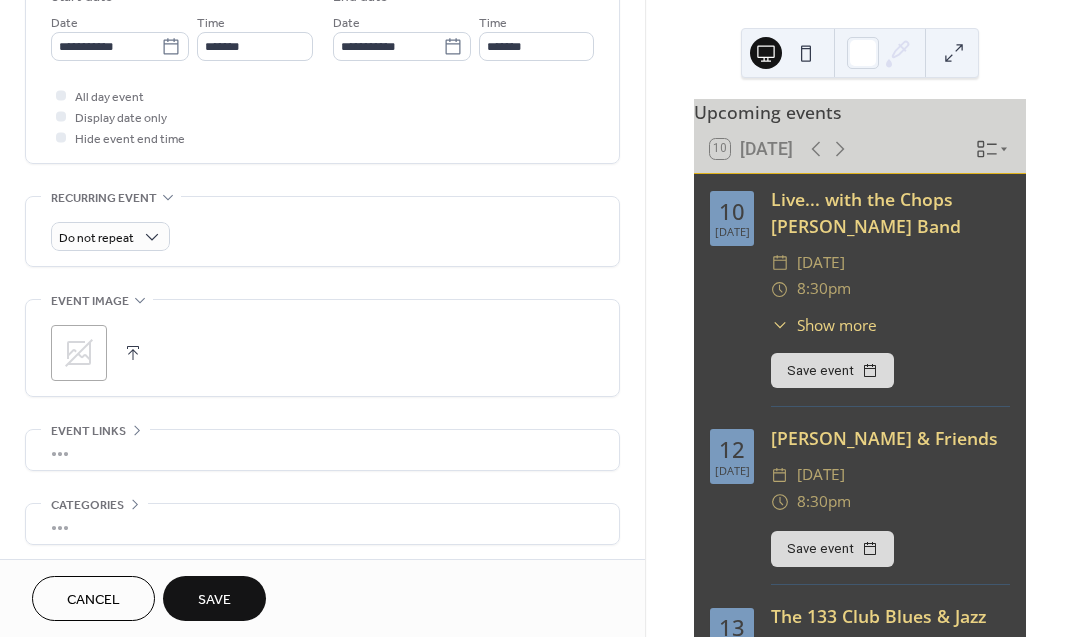type on "*******" 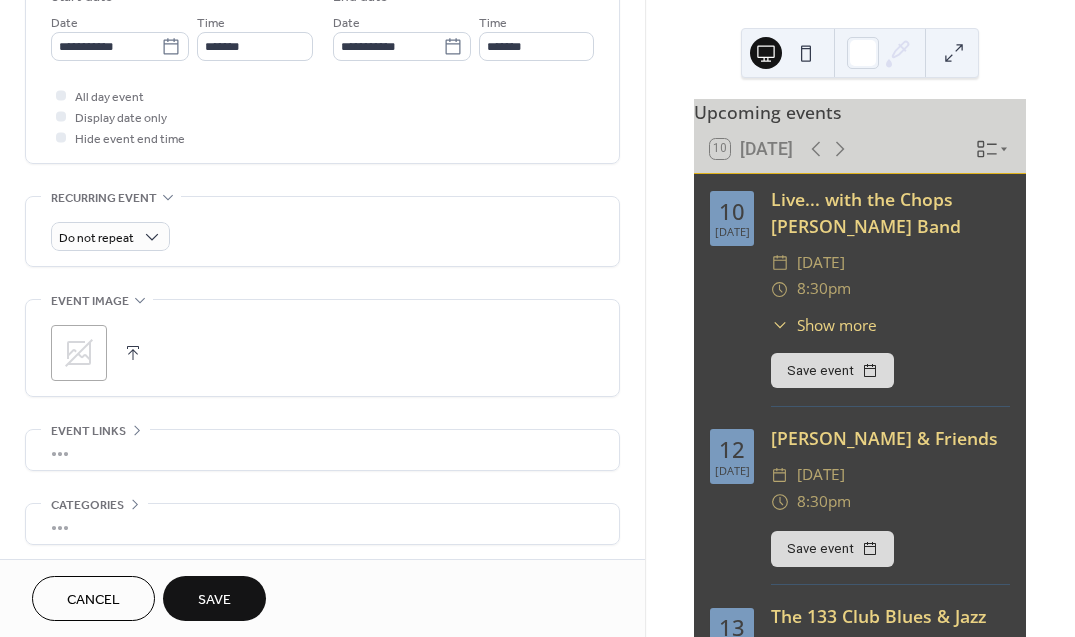 type on "*******" 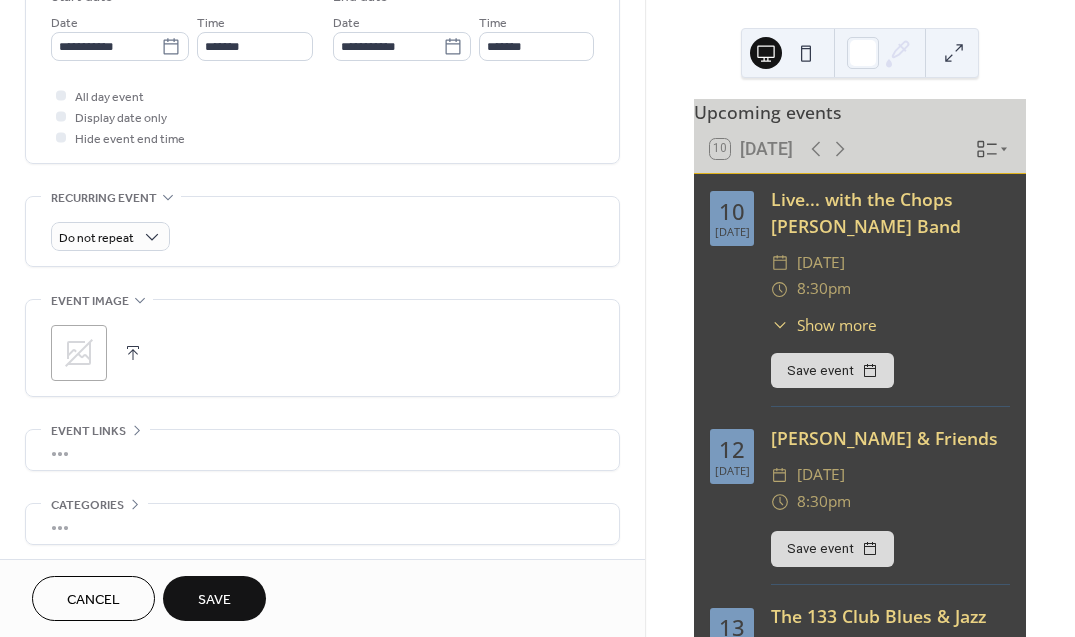 click on "Save" at bounding box center [214, 600] 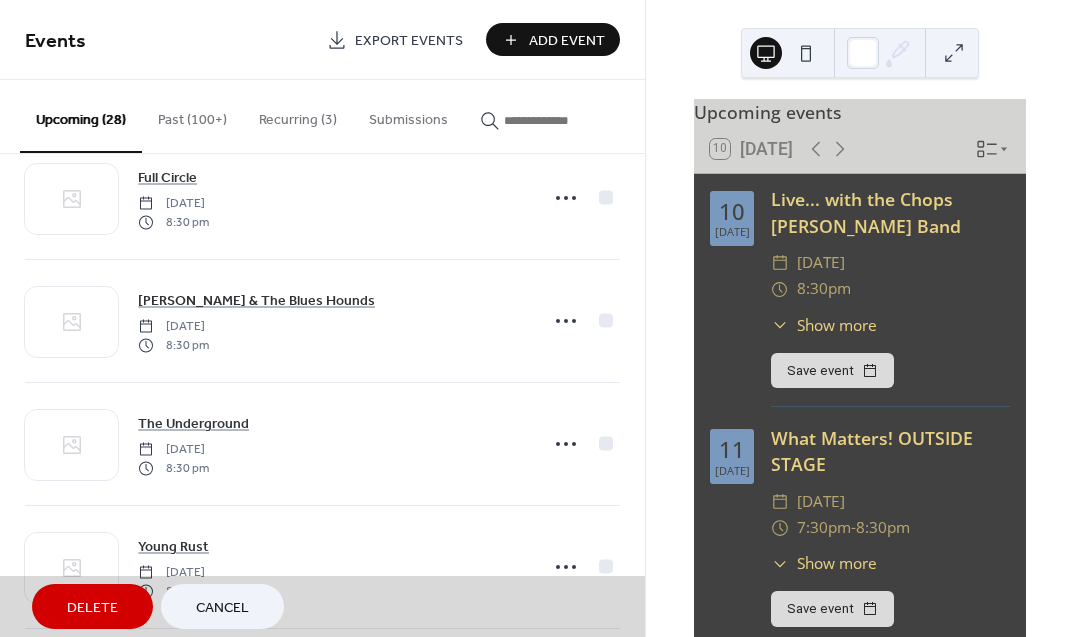 scroll, scrollTop: 541, scrollLeft: 0, axis: vertical 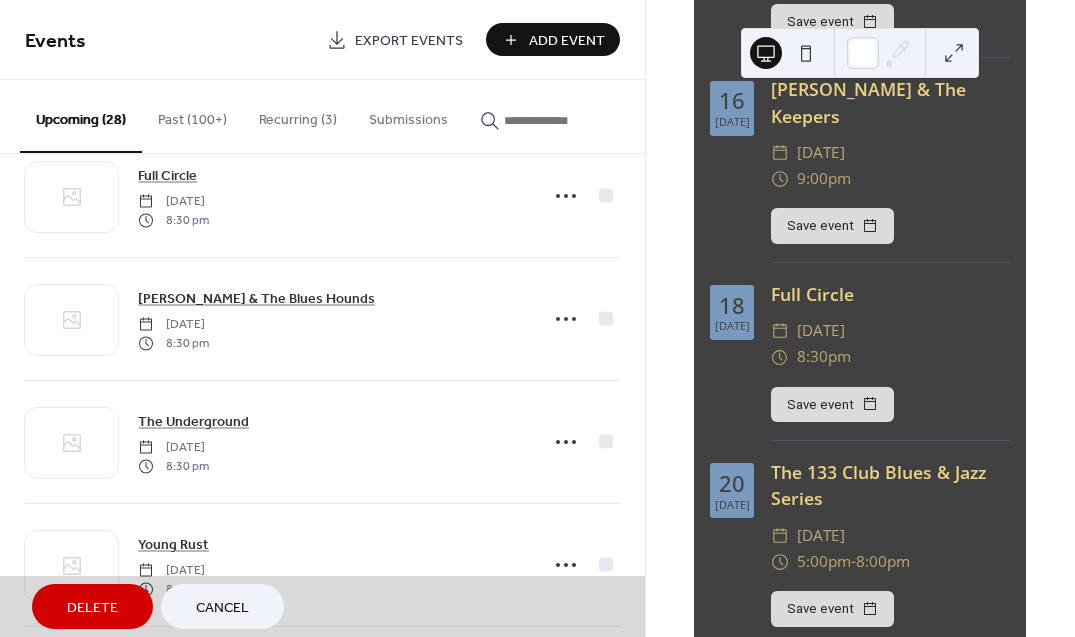 click on "Full Circle" at bounding box center (890, 294) 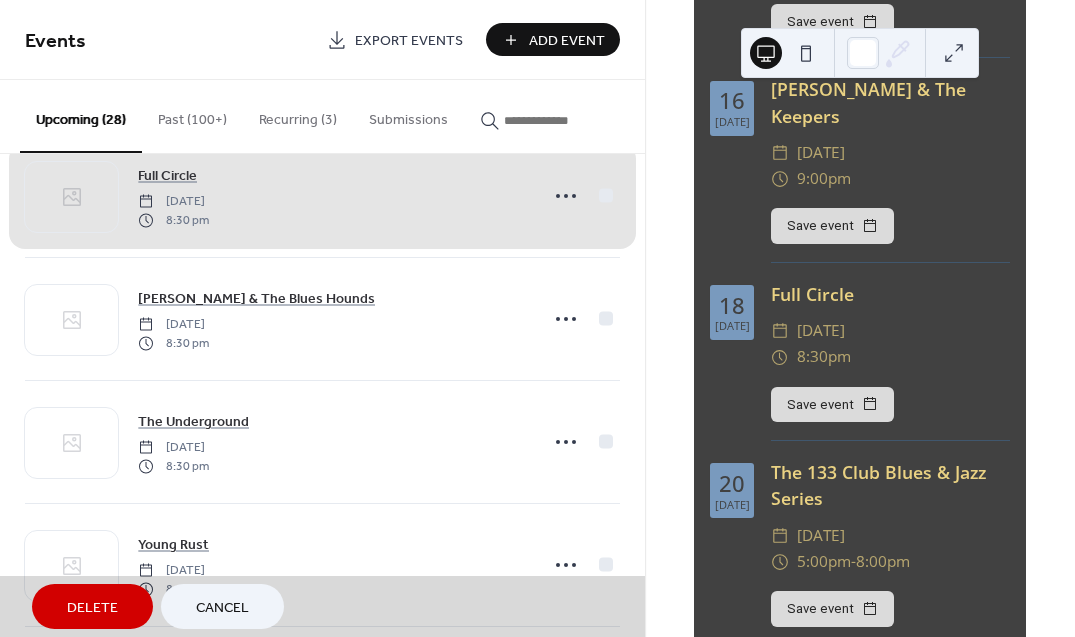 click on "Full Circle [DATE] 8:30 pm" at bounding box center [322, 196] 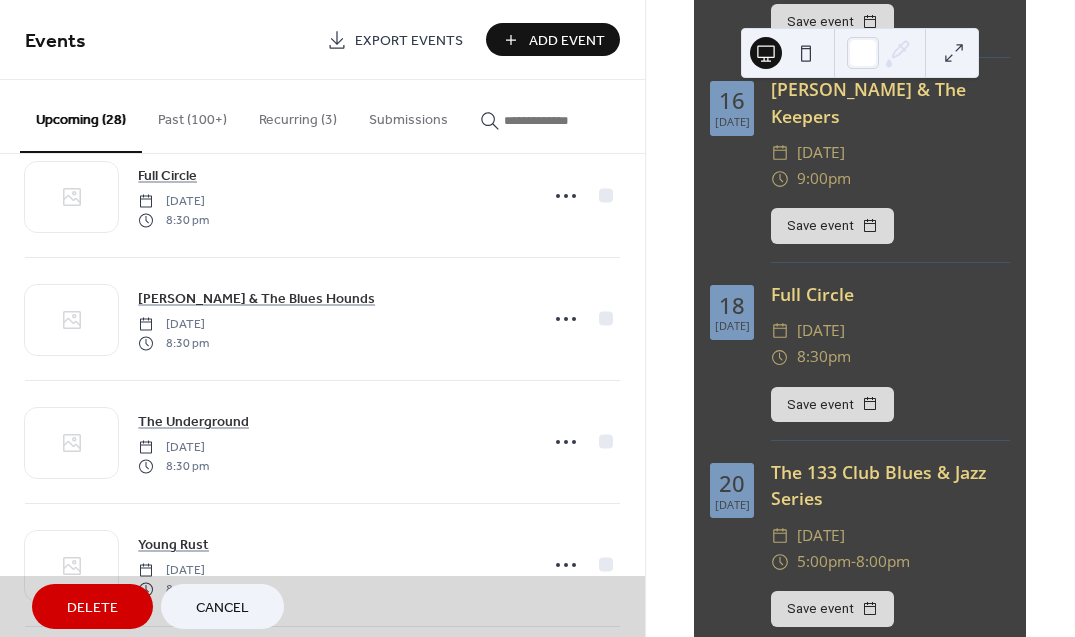 click on "Full Circle [DATE] 8:30 pm" at bounding box center (322, 196) 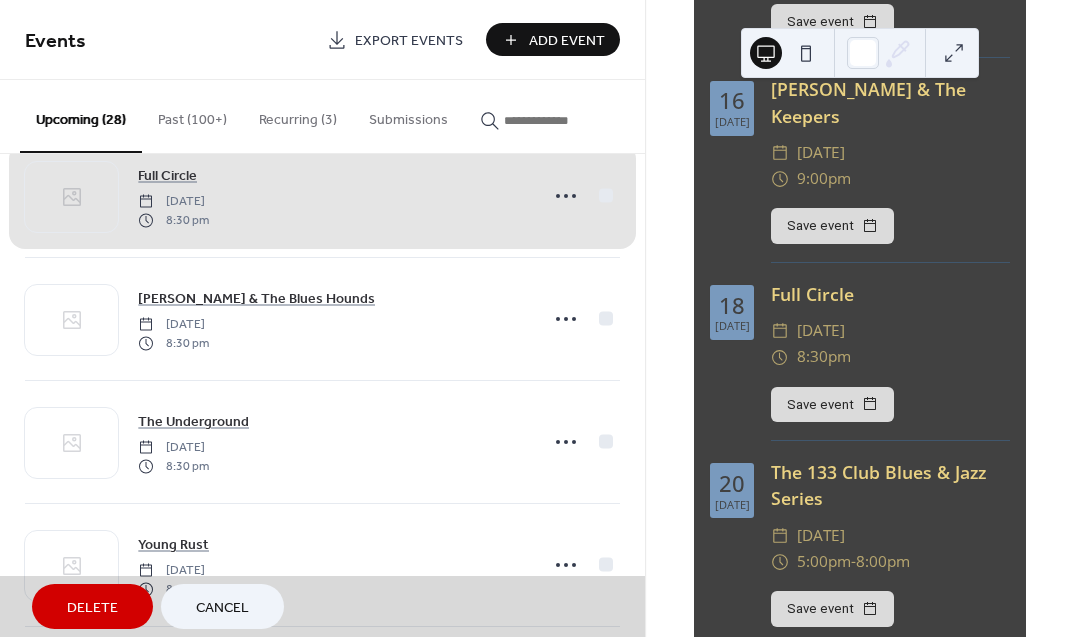 click on "Full Circle [DATE] 8:30 pm" at bounding box center [322, 196] 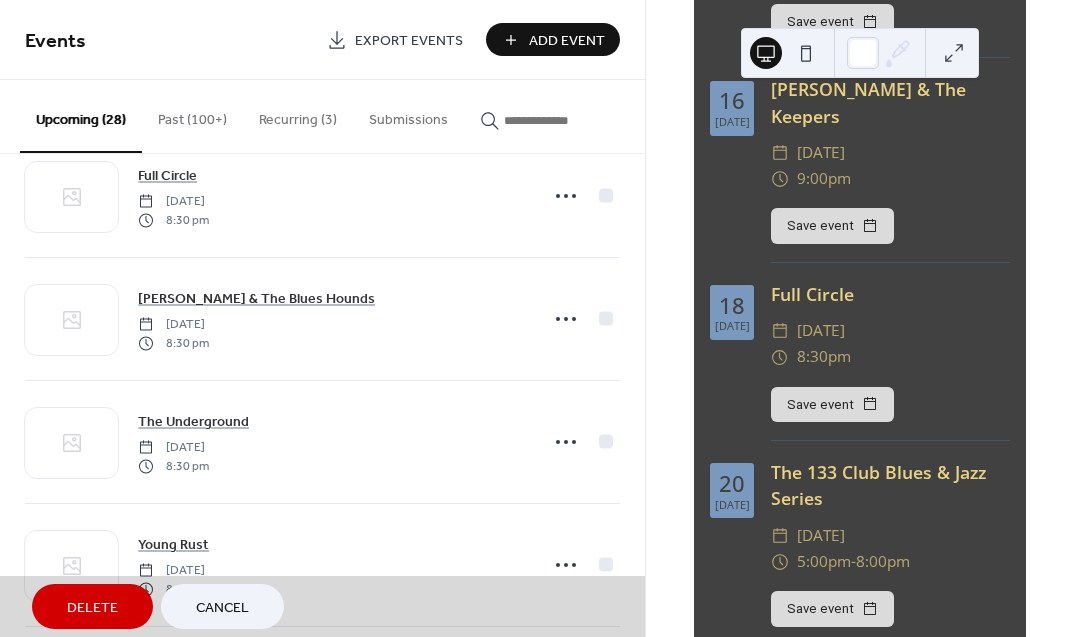 click on "Full Circle [DATE] 8:30 pm" at bounding box center [322, 196] 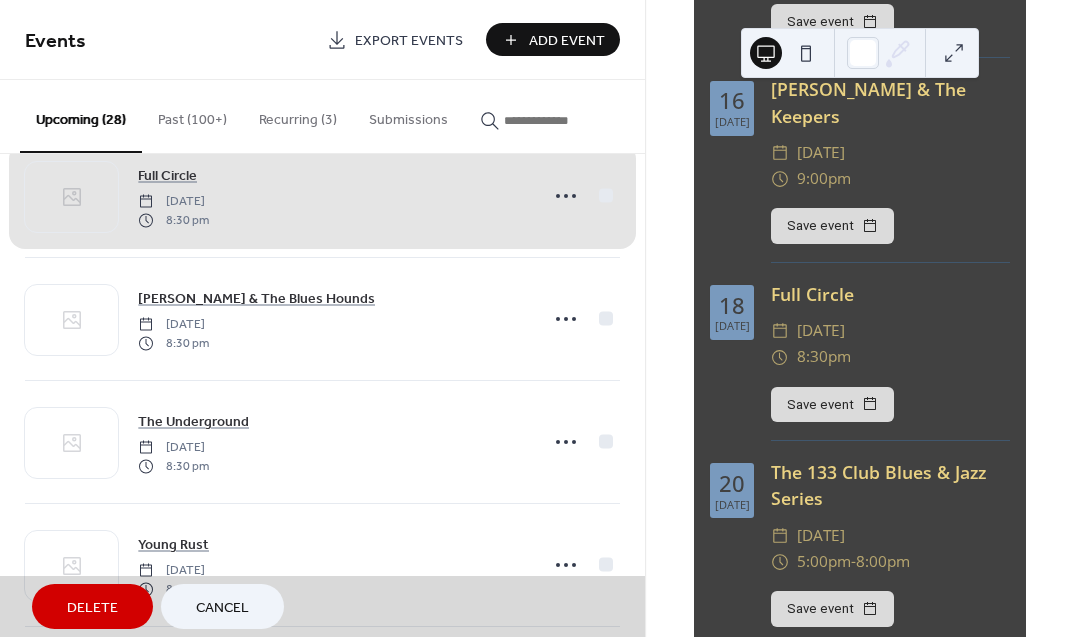click on "Full Circle [DATE] 8:30 pm" at bounding box center [322, 196] 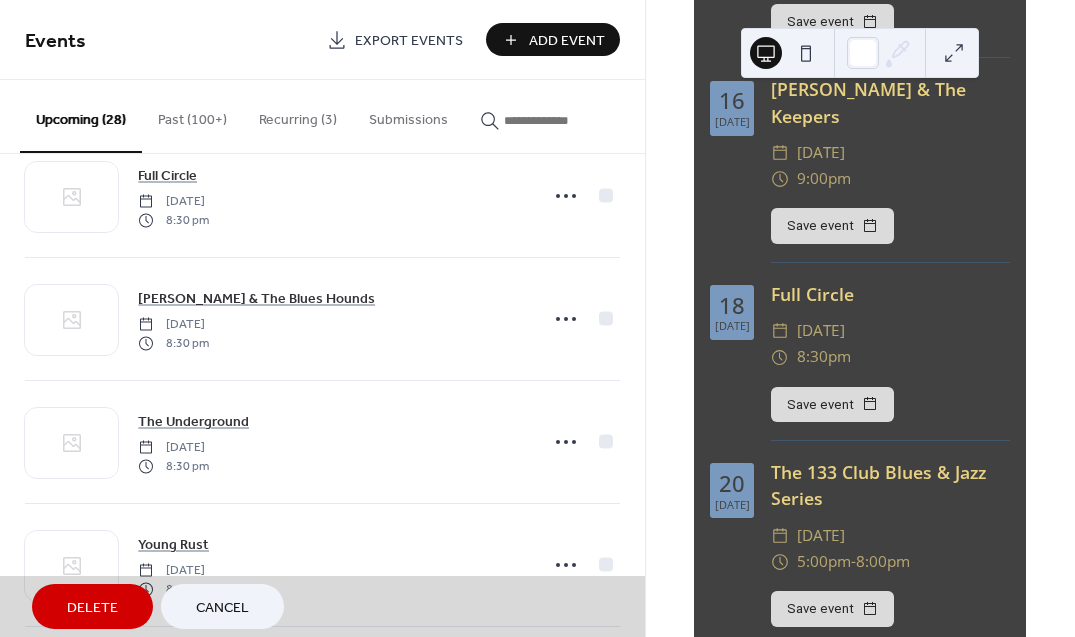 click on "Full Circle [DATE] 8:30 pm" at bounding box center (322, 196) 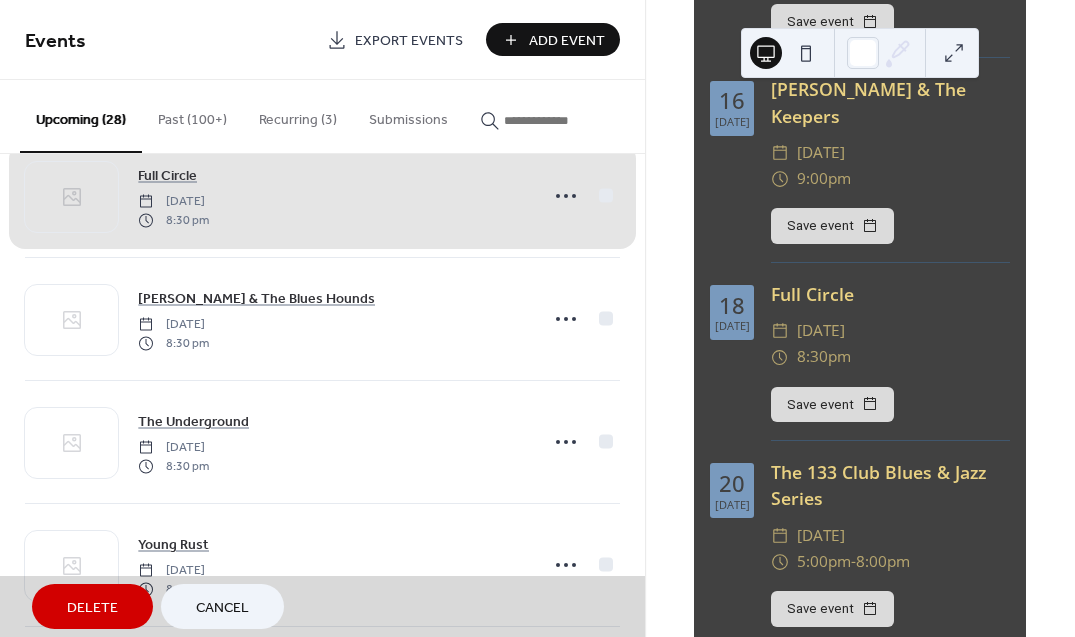 click on "Cancel" at bounding box center [222, 608] 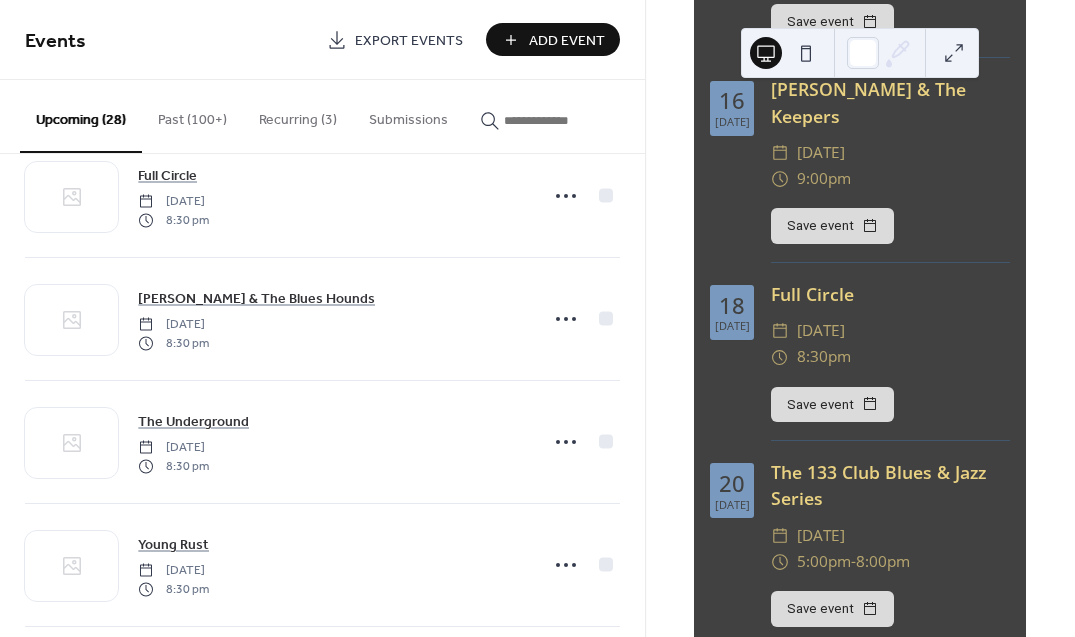 click 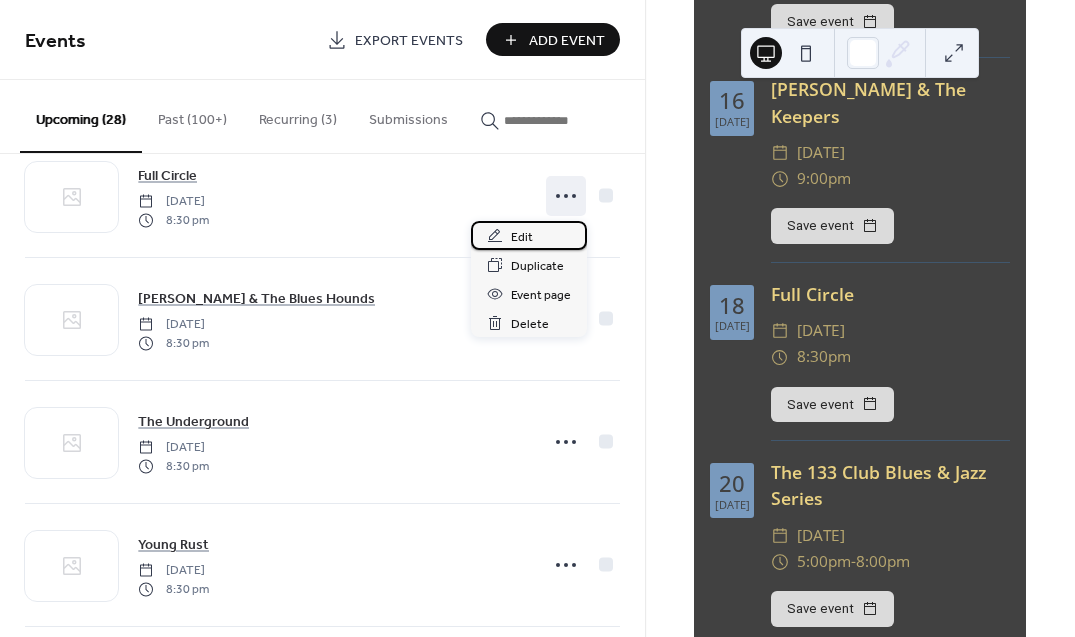 click on "Edit" at bounding box center (522, 237) 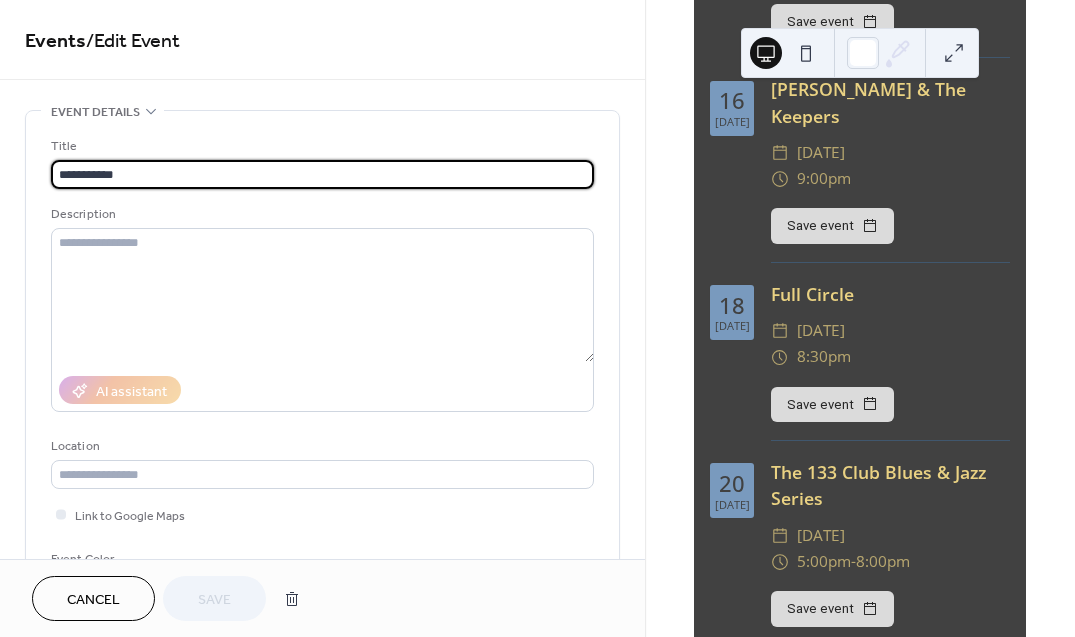 click on "**********" at bounding box center (322, 174) 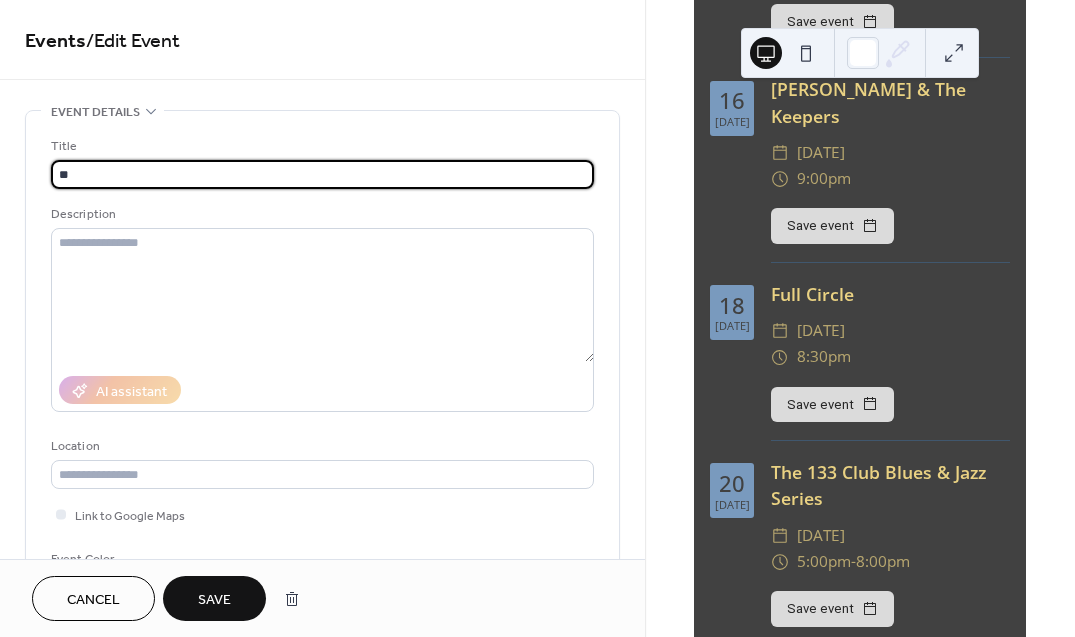type on "*" 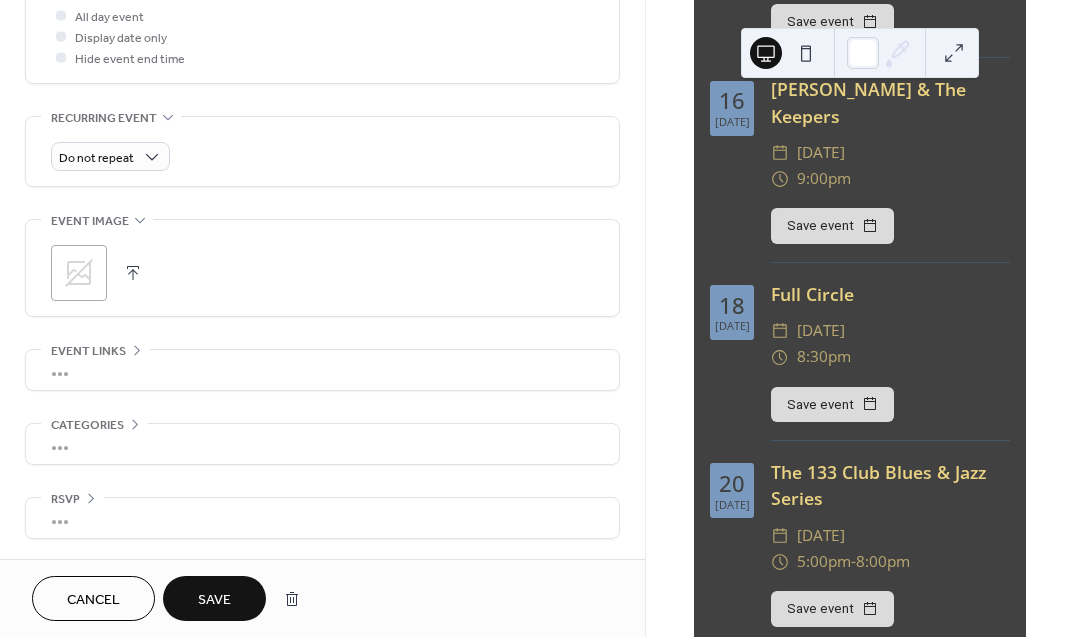 scroll, scrollTop: 782, scrollLeft: 0, axis: vertical 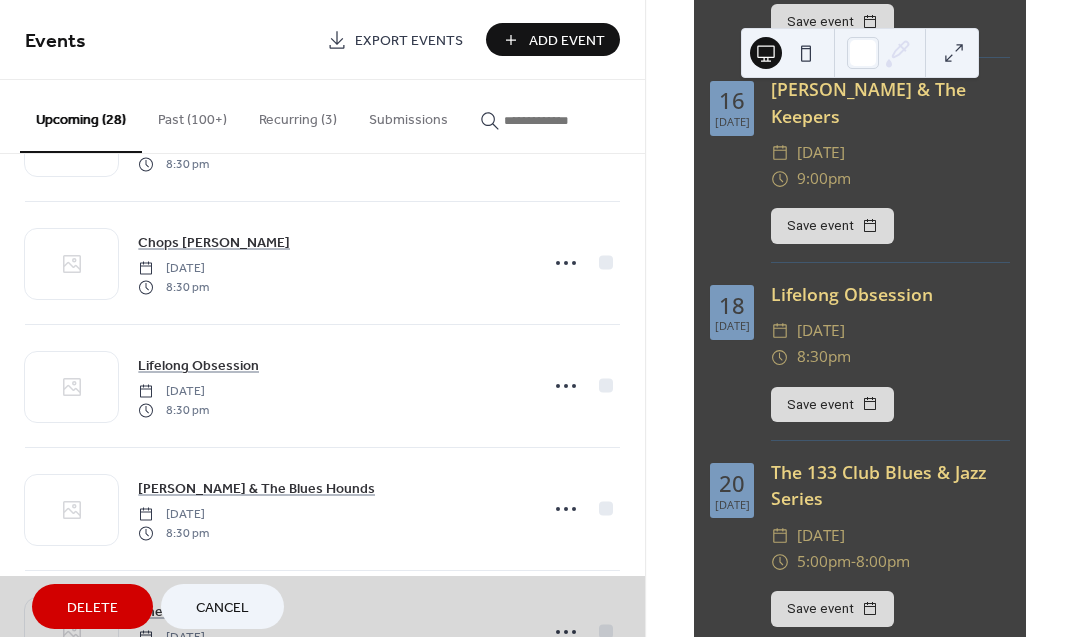 click on "Cancel" at bounding box center (222, 608) 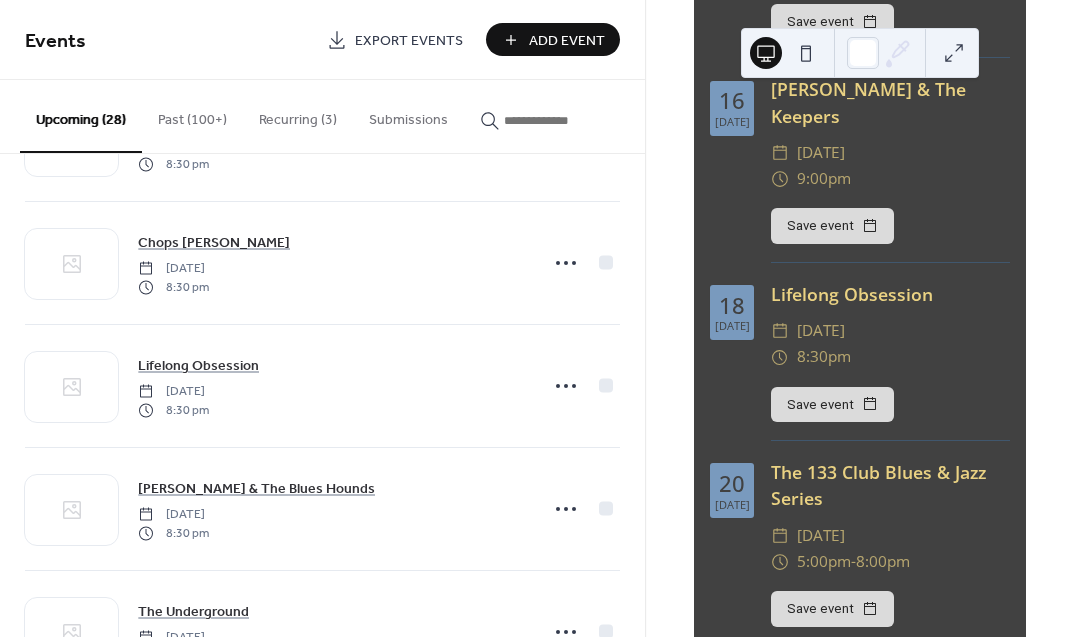 click 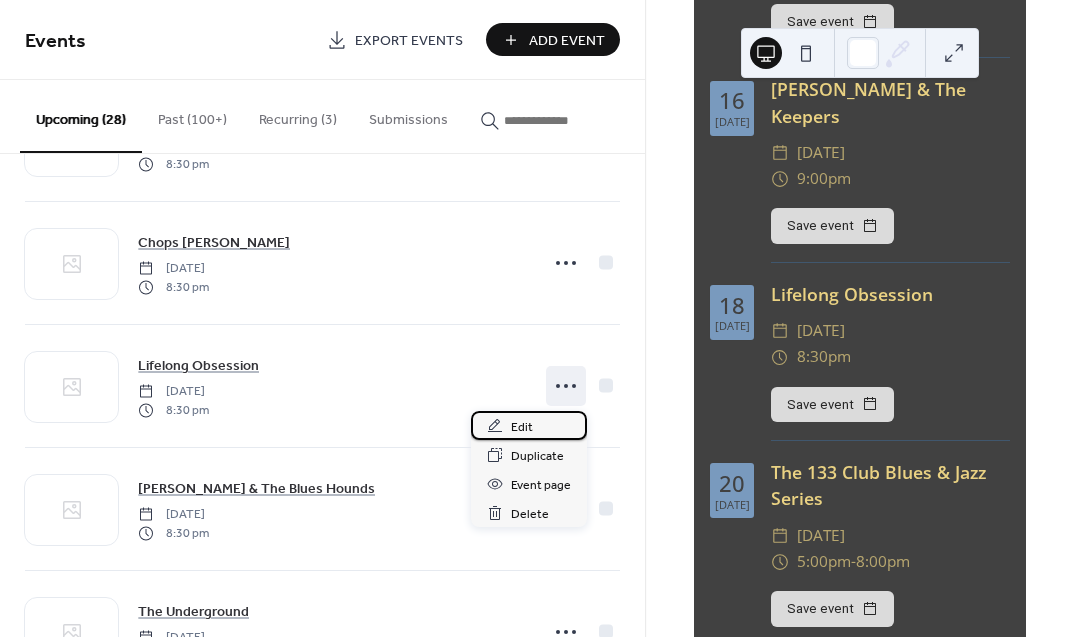 click on "Edit" at bounding box center (522, 427) 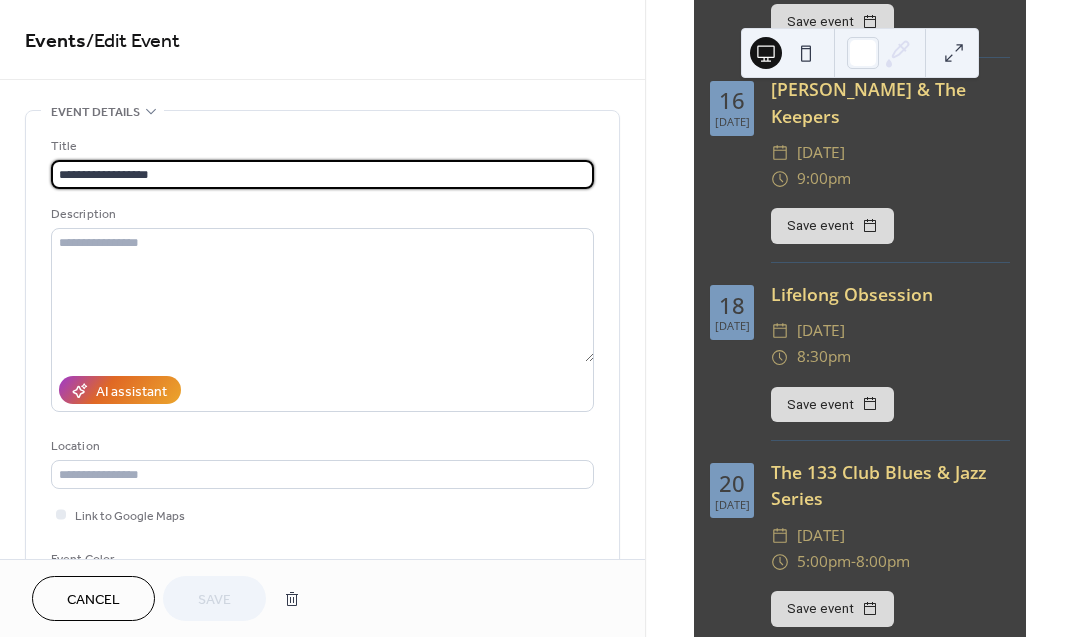 click on "**********" at bounding box center (322, 174) 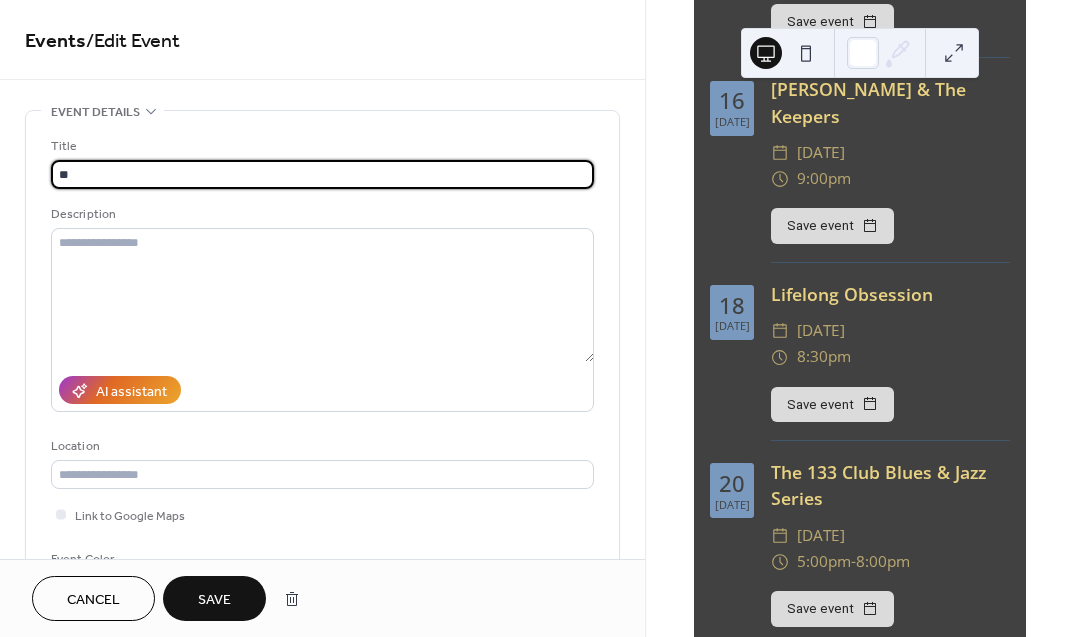 type on "*" 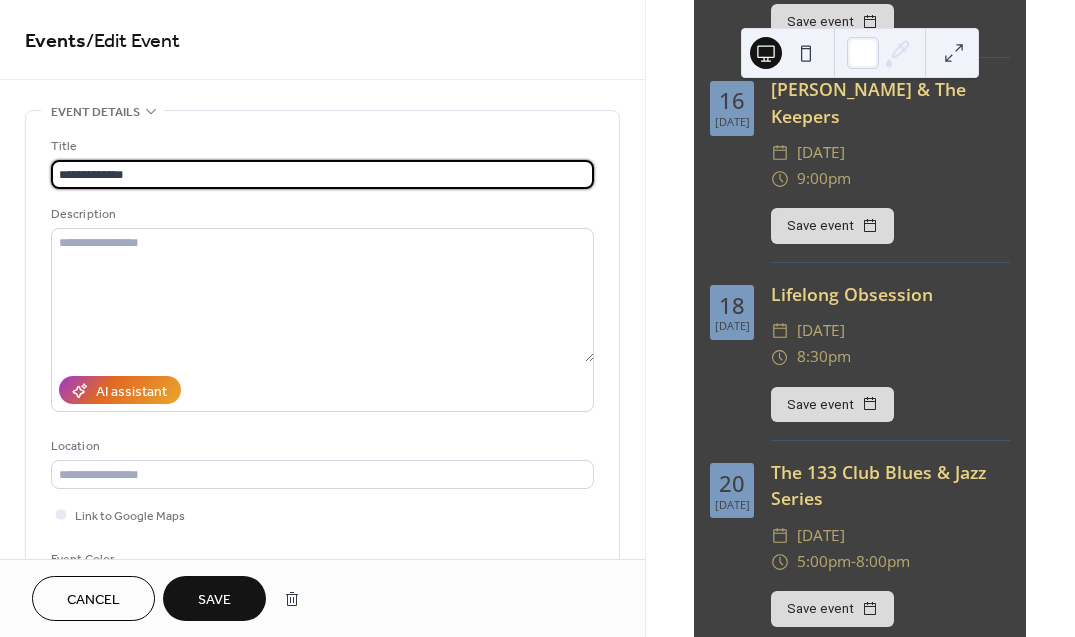 type on "**********" 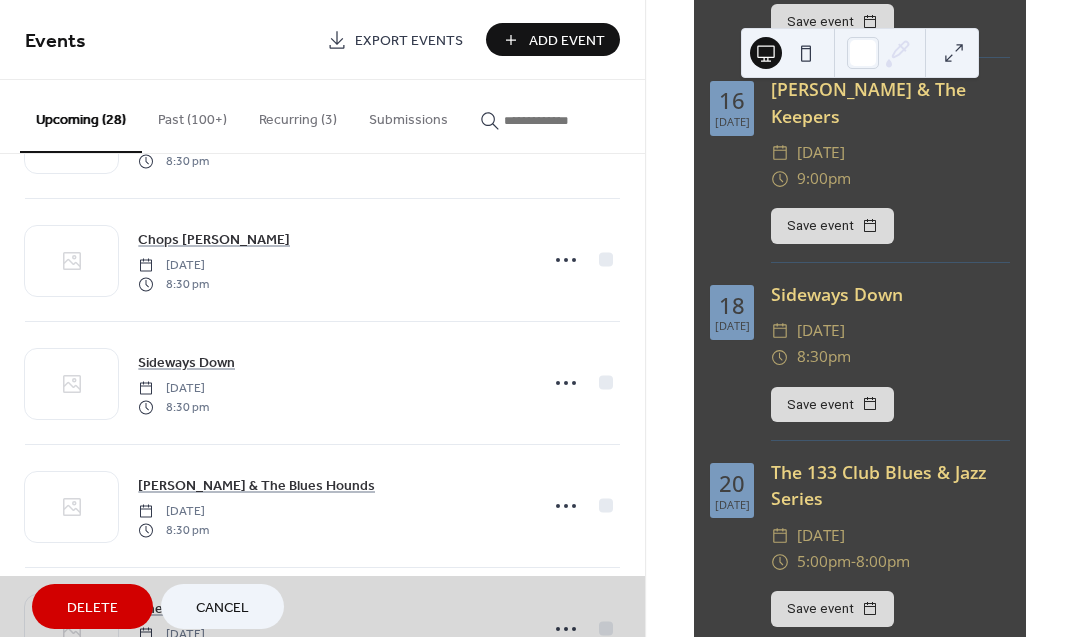 scroll, scrollTop: 356, scrollLeft: 0, axis: vertical 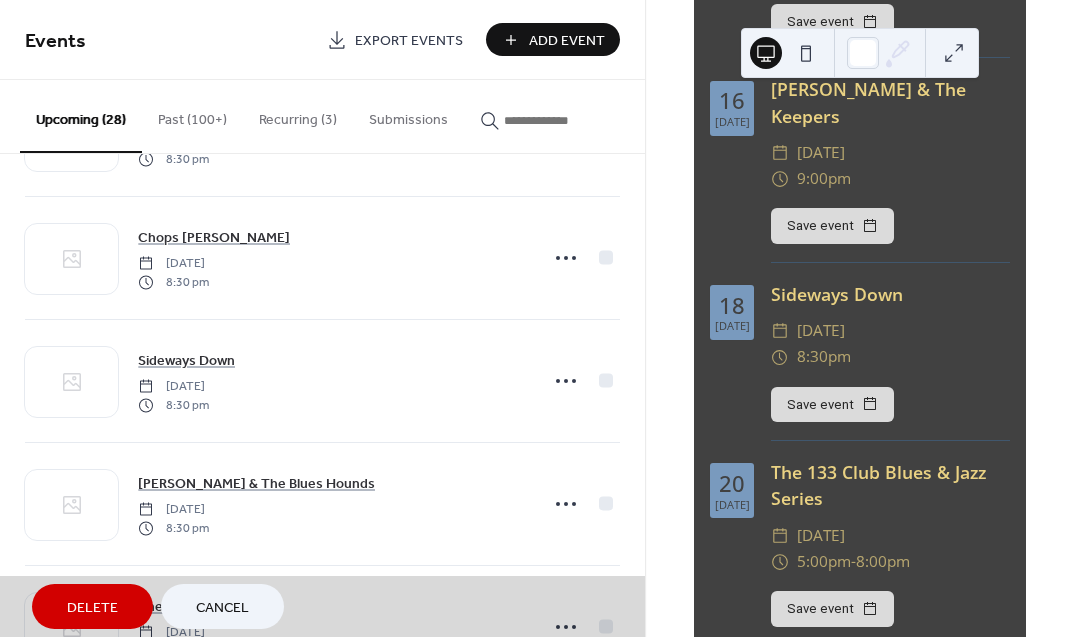 click on "Add Event" at bounding box center [567, 41] 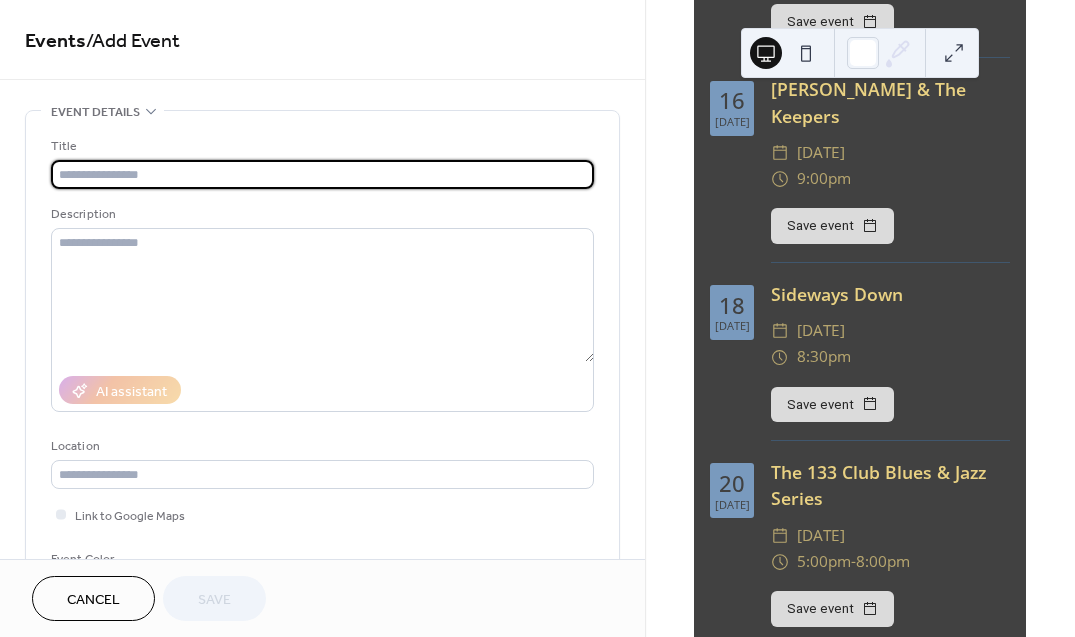 click at bounding box center (322, 174) 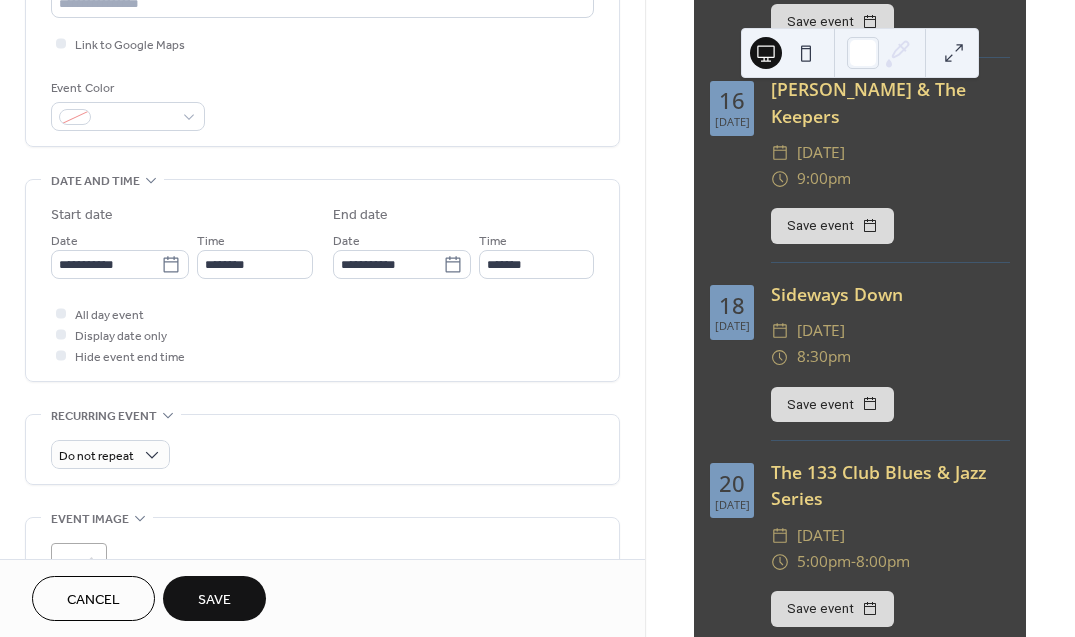 scroll, scrollTop: 485, scrollLeft: 0, axis: vertical 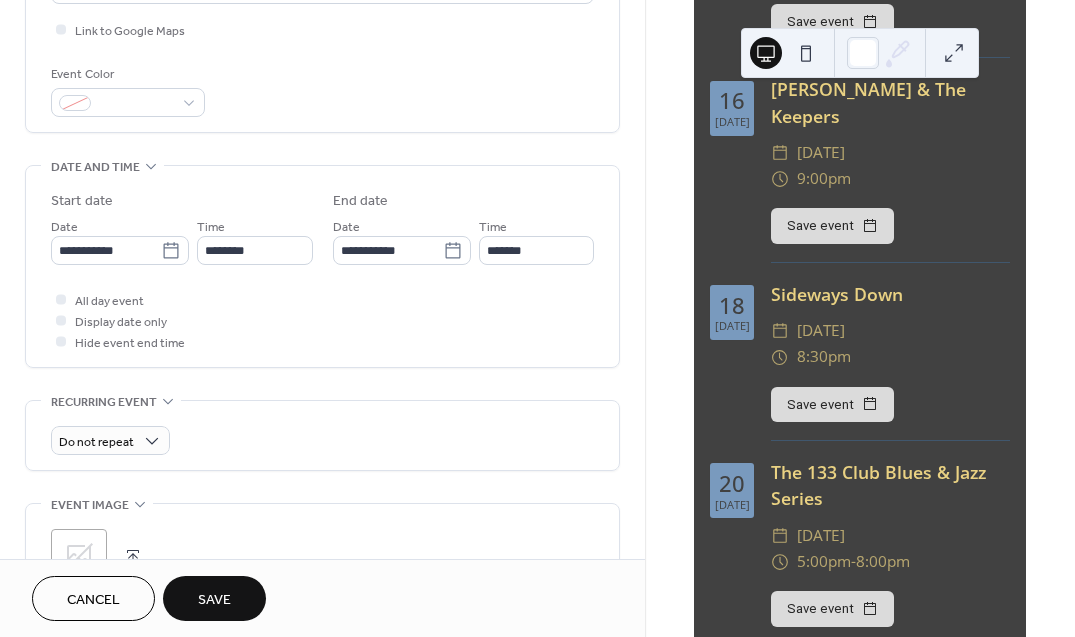 type on "**********" 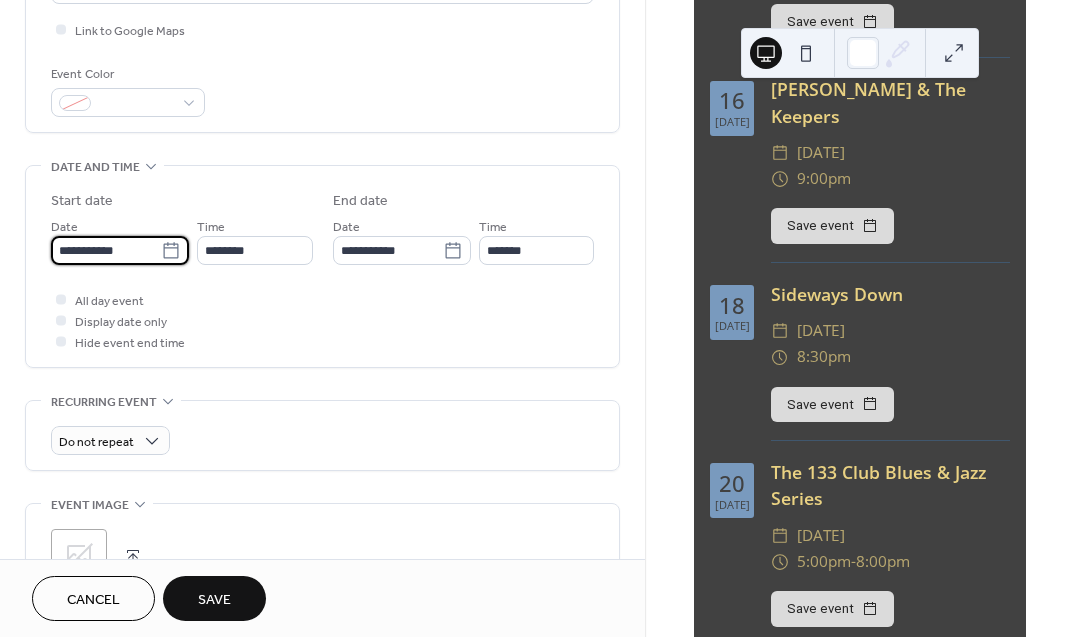click on "**********" at bounding box center [106, 250] 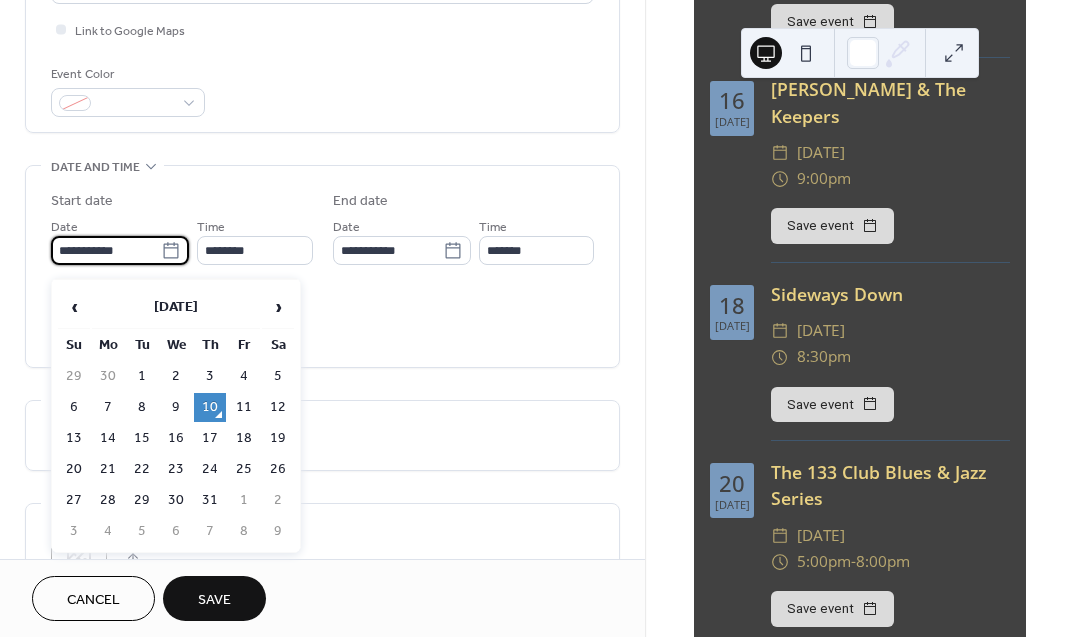 click on "19" at bounding box center (278, 438) 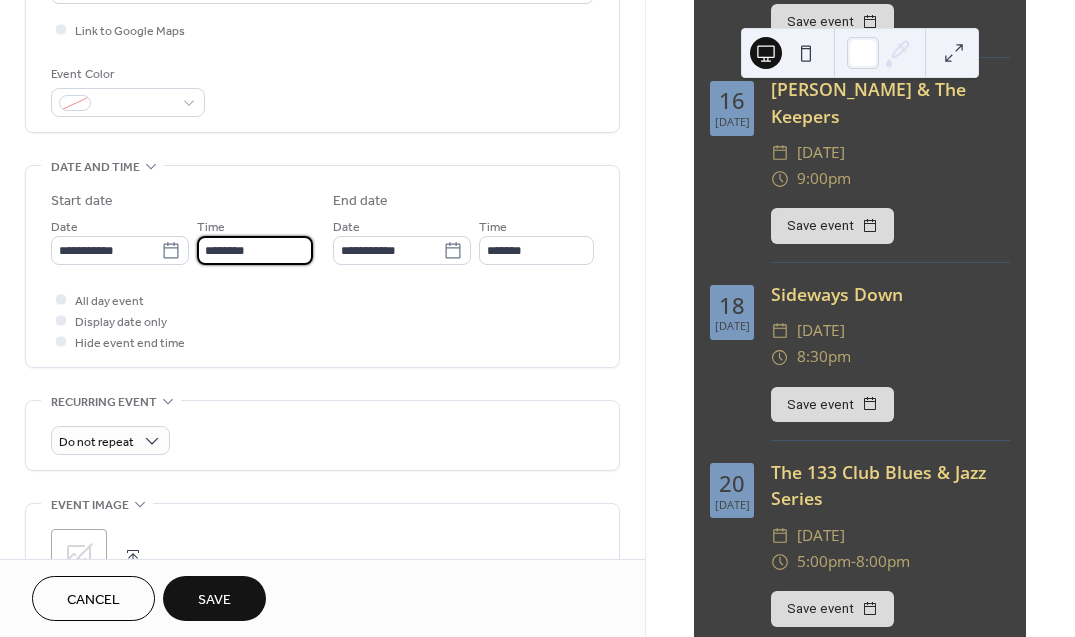 click on "********" at bounding box center [254, 250] 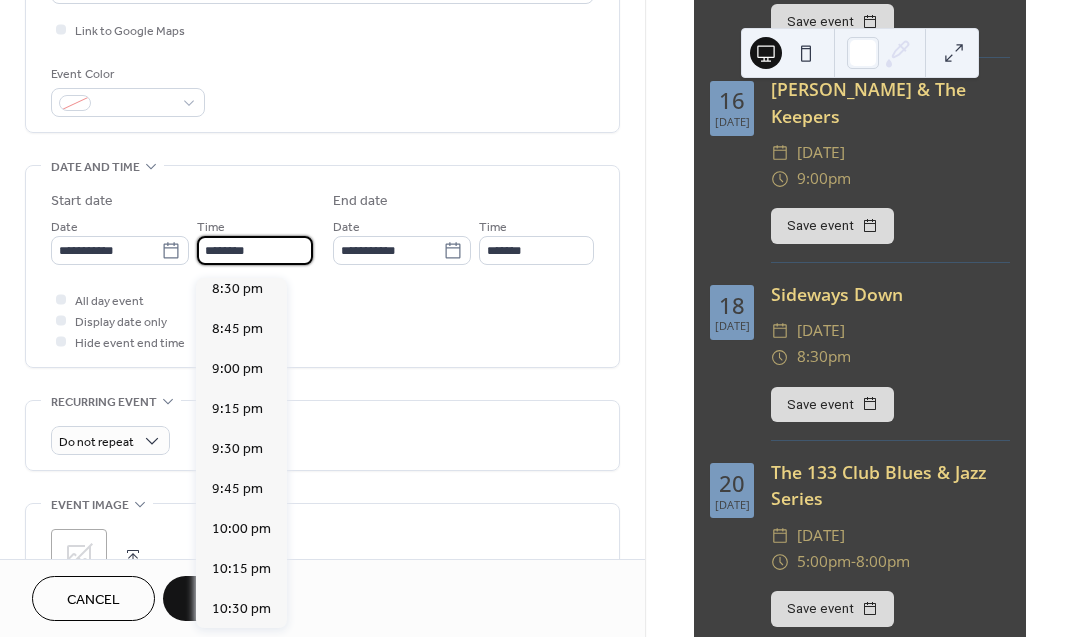 scroll, scrollTop: 3291, scrollLeft: 0, axis: vertical 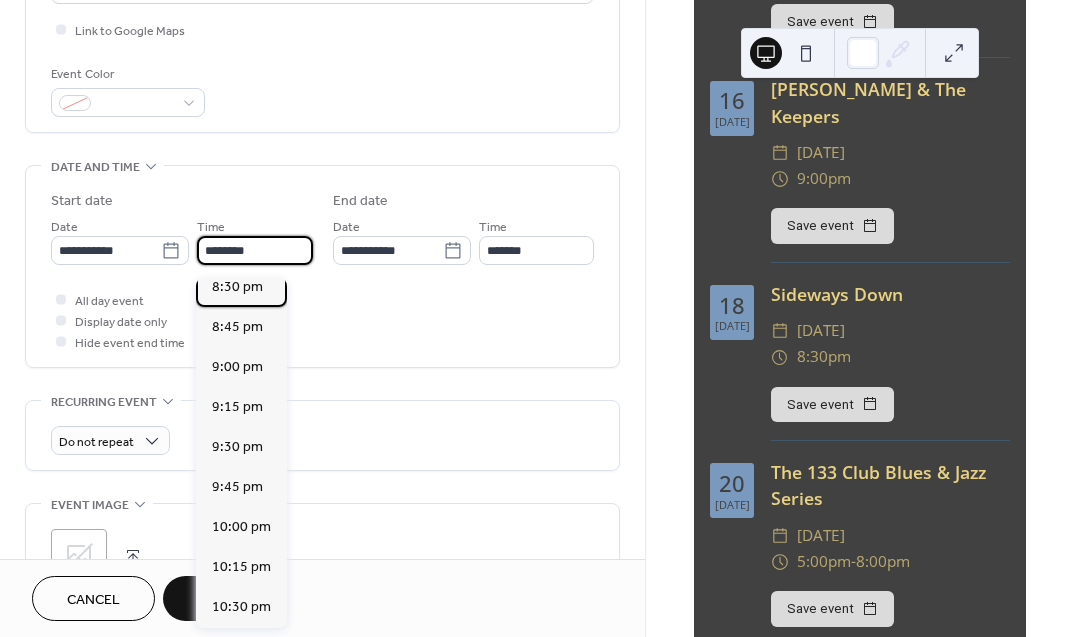 click on "8:30 pm" at bounding box center [237, 287] 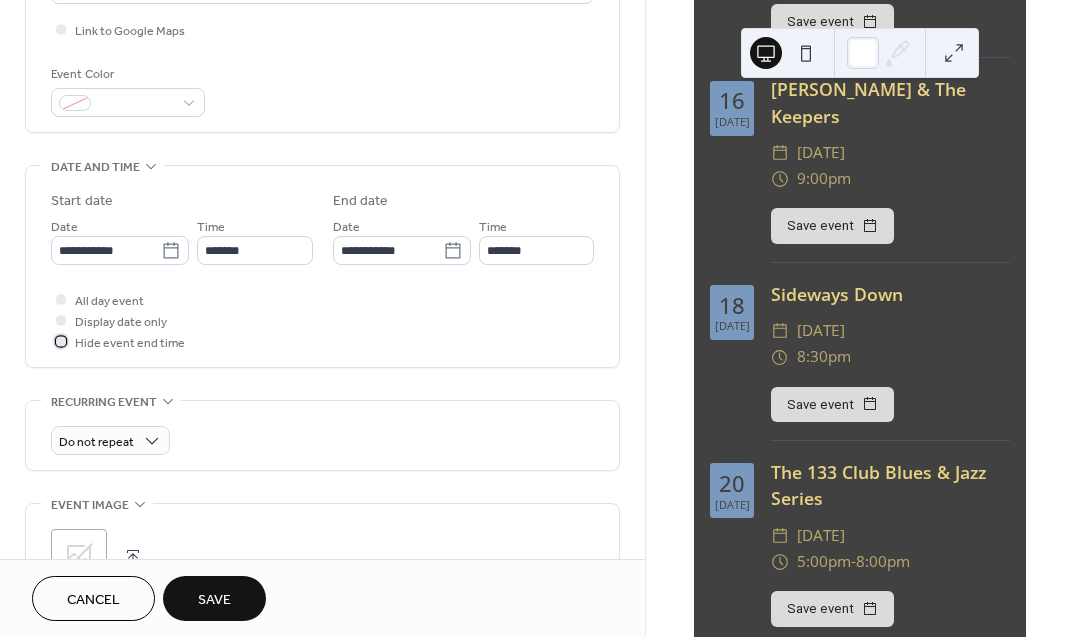 click at bounding box center [61, 341] 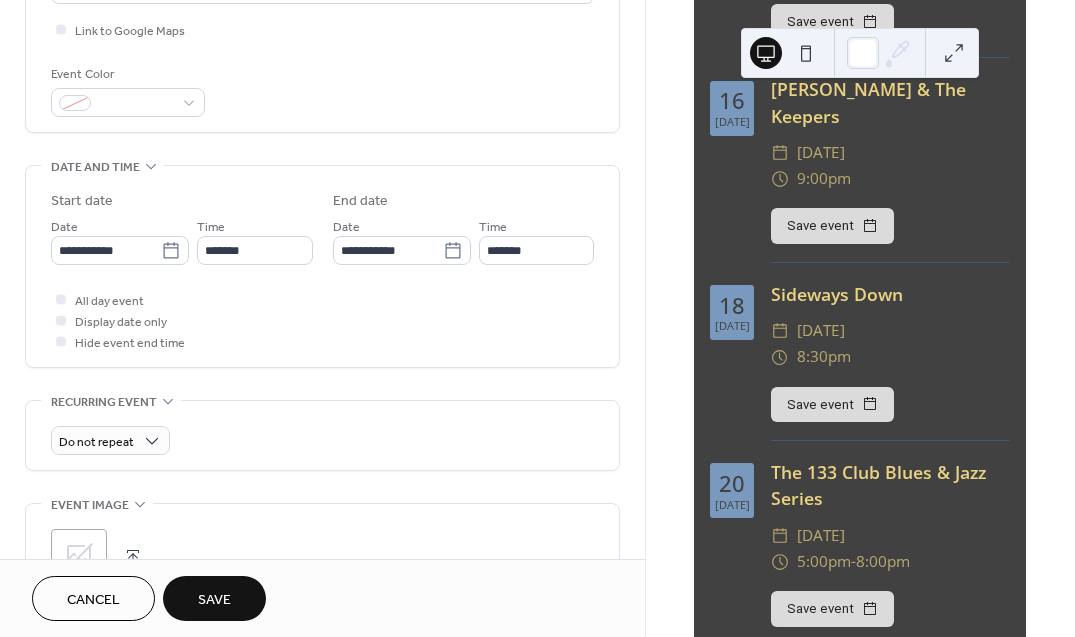 click on "Save" at bounding box center (214, 600) 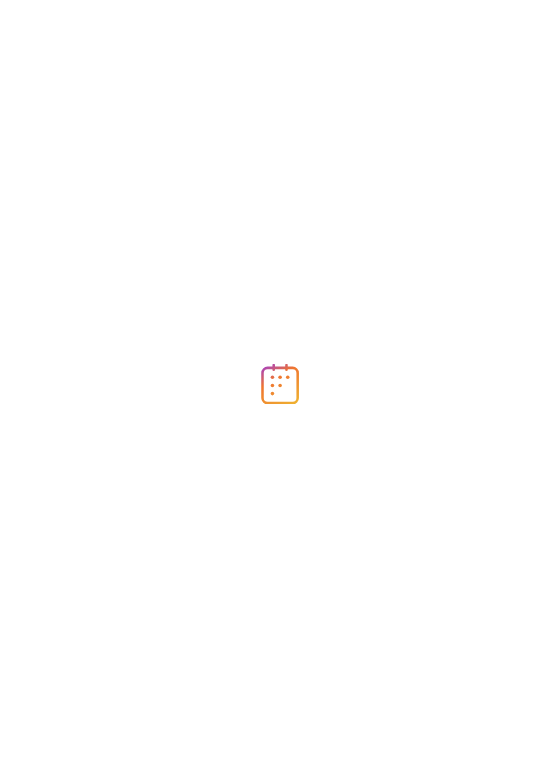 scroll, scrollTop: 0, scrollLeft: 0, axis: both 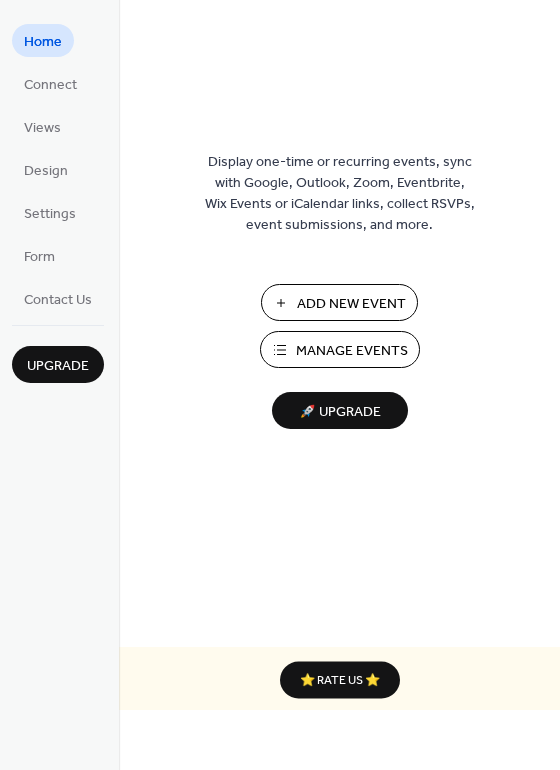 click on "Add New Event" at bounding box center (351, 304) 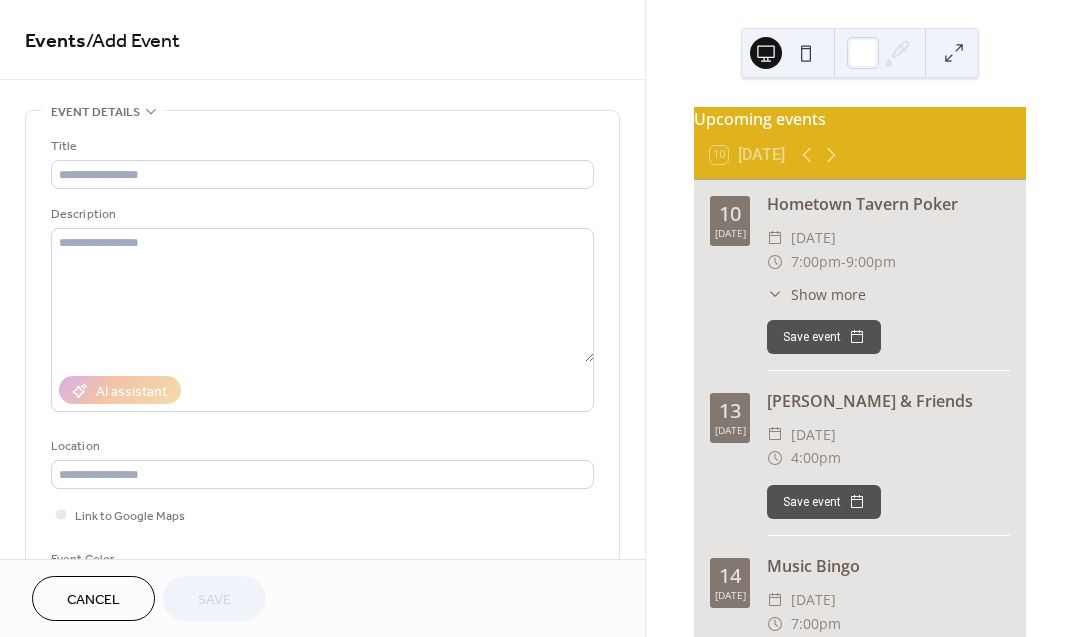 scroll, scrollTop: 0, scrollLeft: 0, axis: both 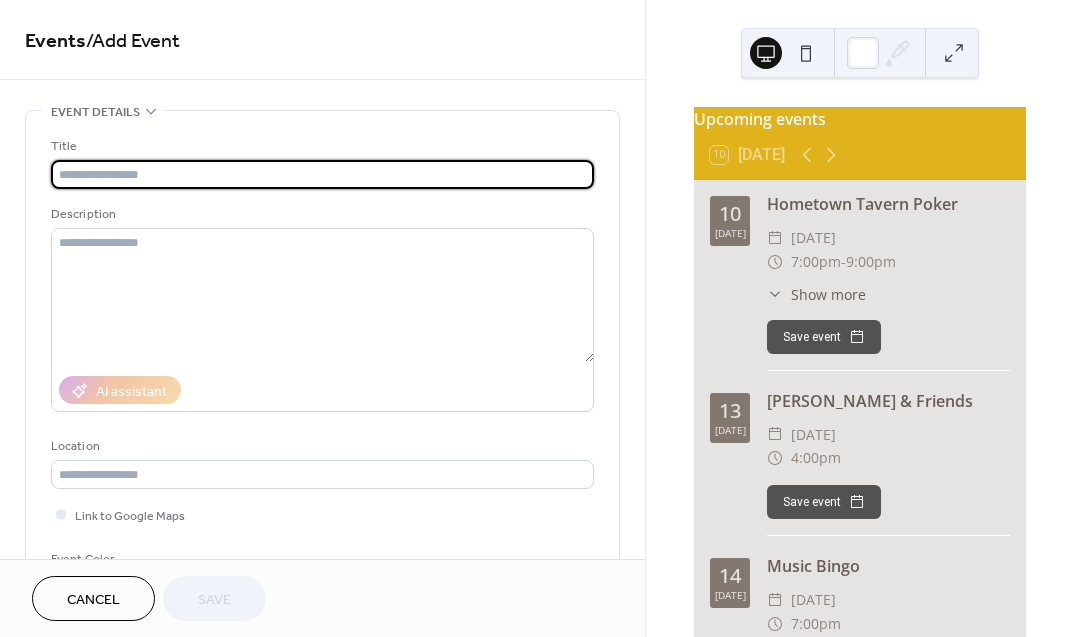 click at bounding box center [322, 174] 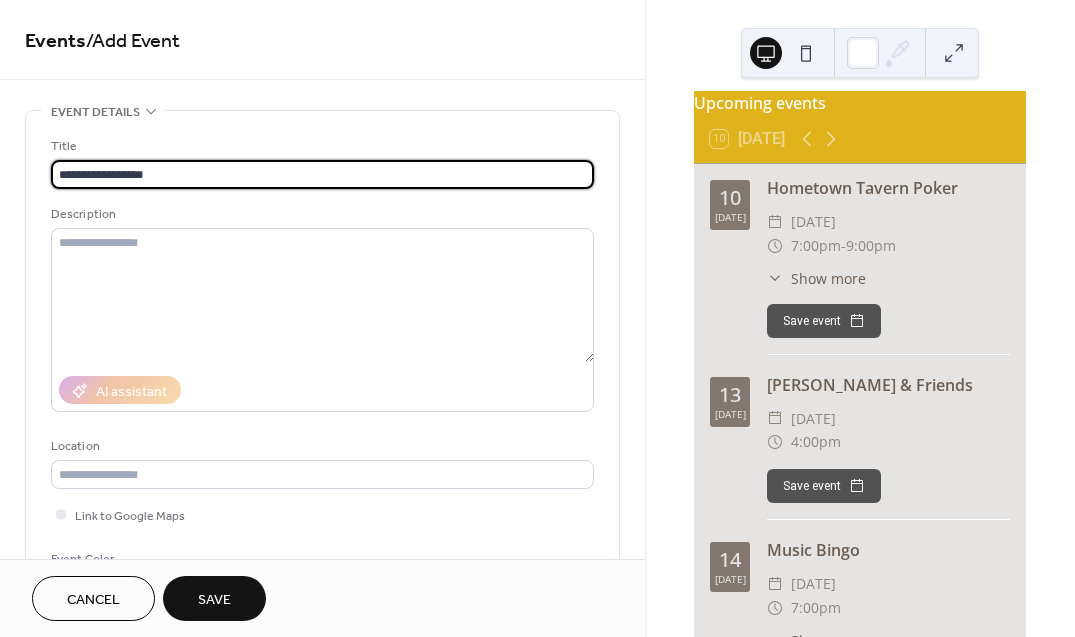 scroll, scrollTop: 15, scrollLeft: 0, axis: vertical 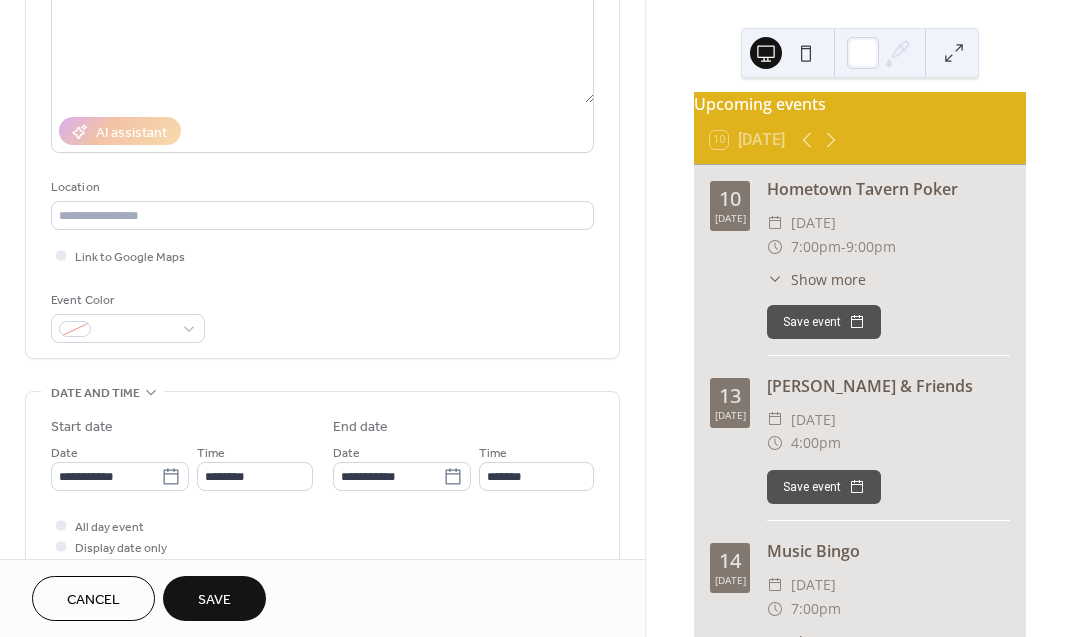 type on "**********" 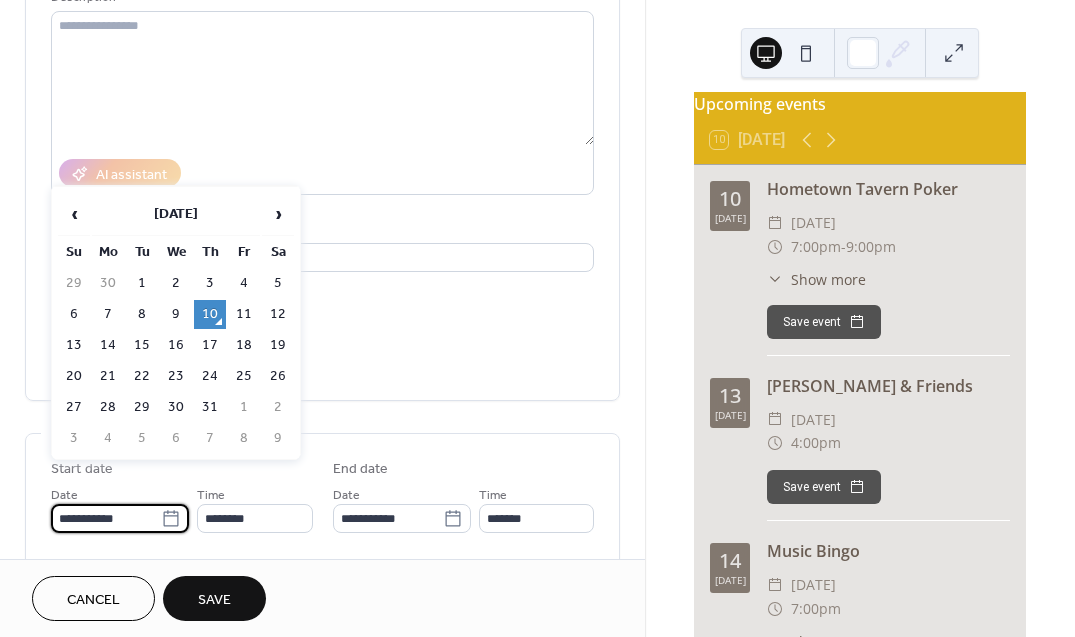 scroll, scrollTop: 216, scrollLeft: 0, axis: vertical 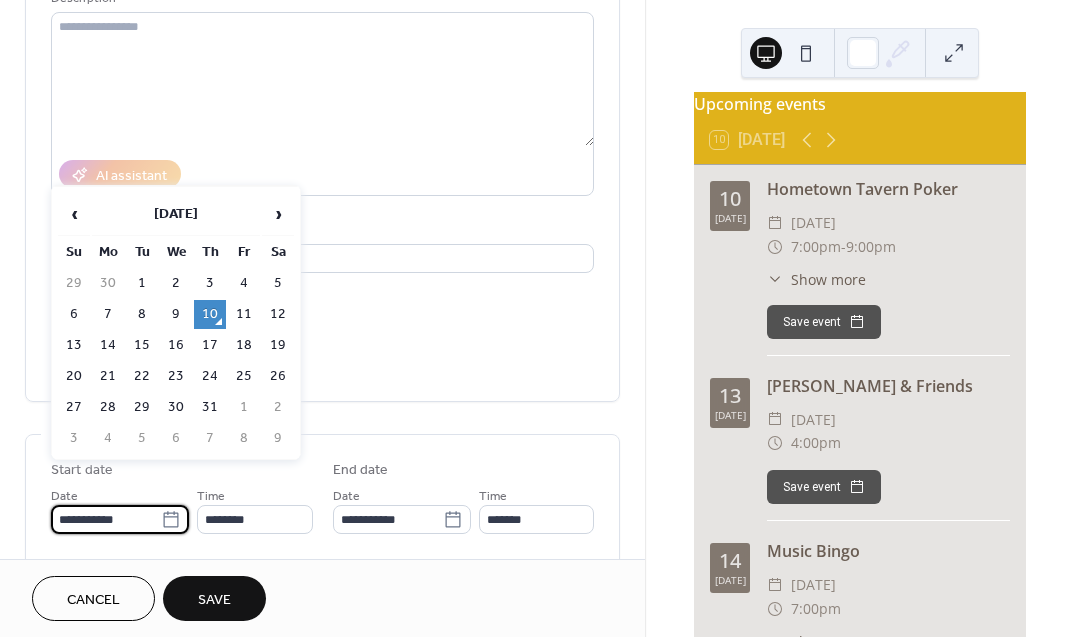 click on "11" at bounding box center (244, 314) 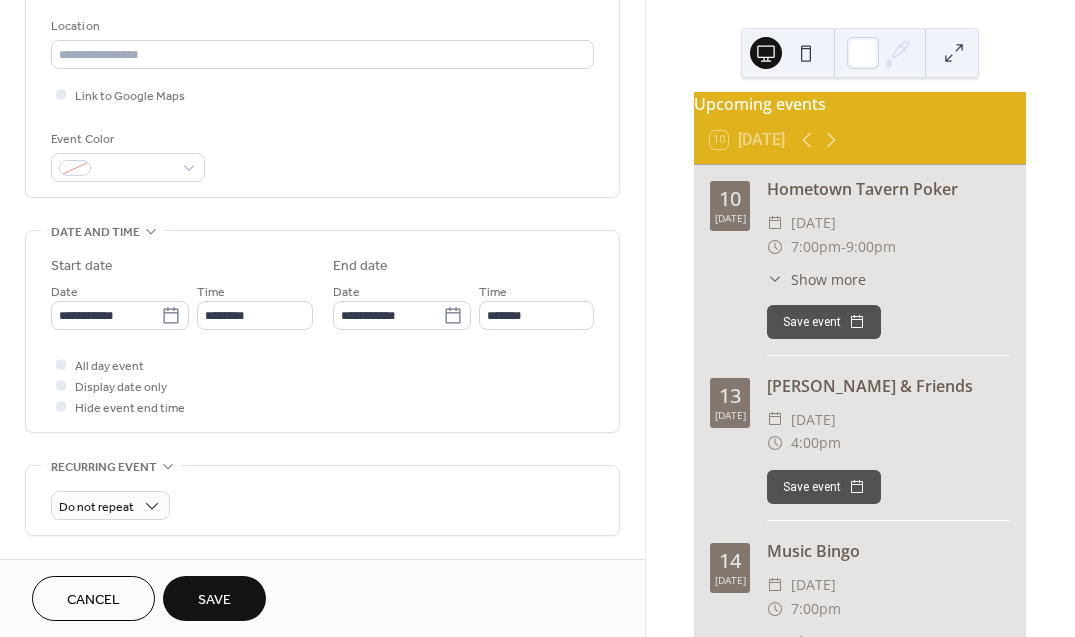 scroll, scrollTop: 422, scrollLeft: 0, axis: vertical 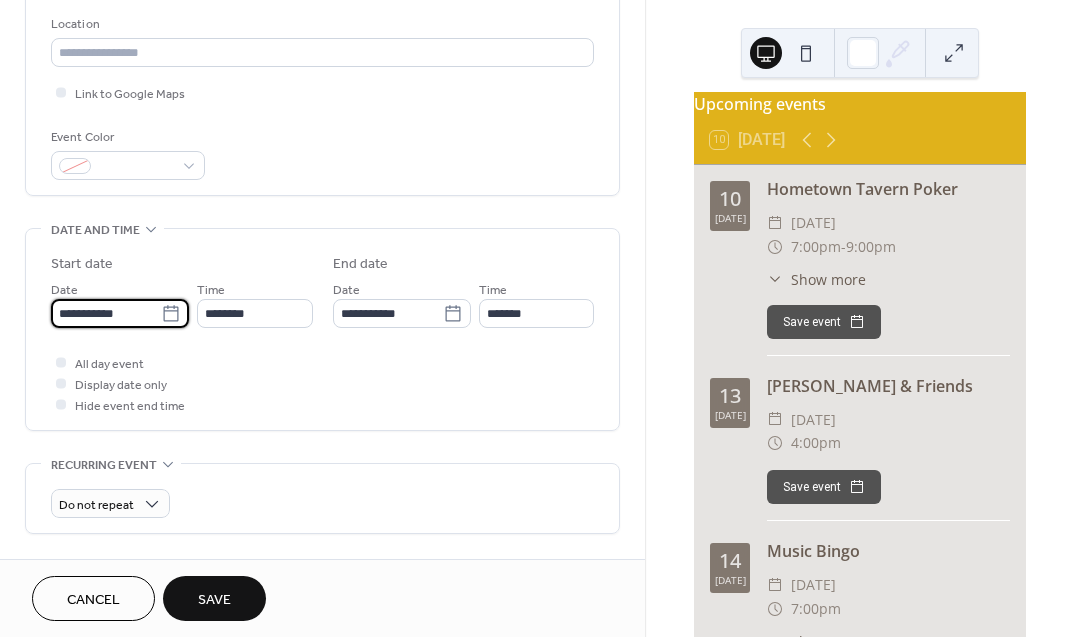 click on "**********" at bounding box center [106, 313] 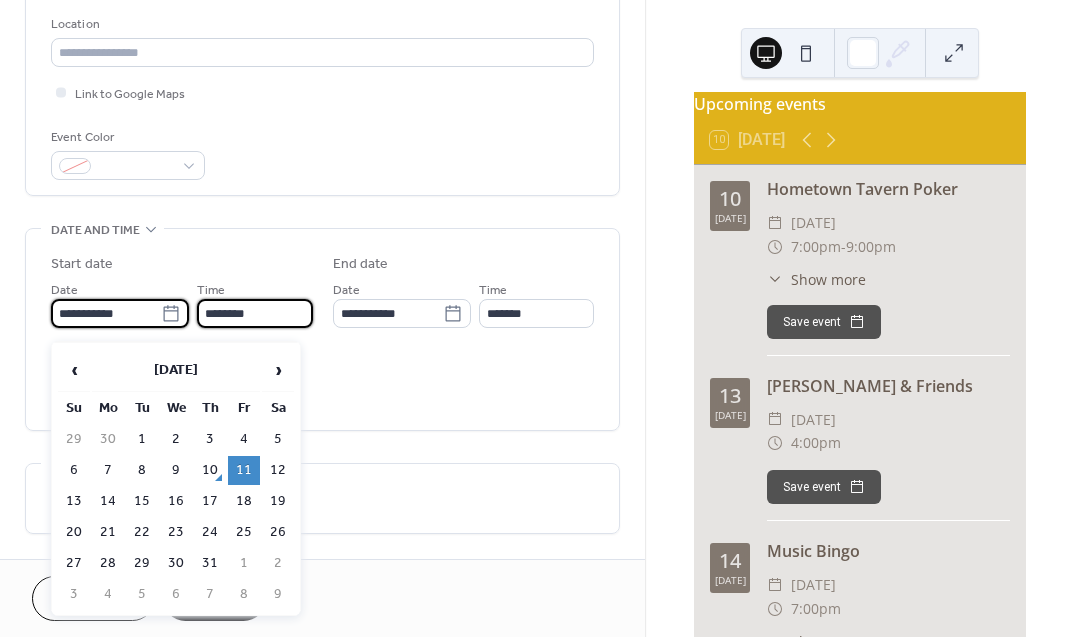 click on "********" at bounding box center (254, 313) 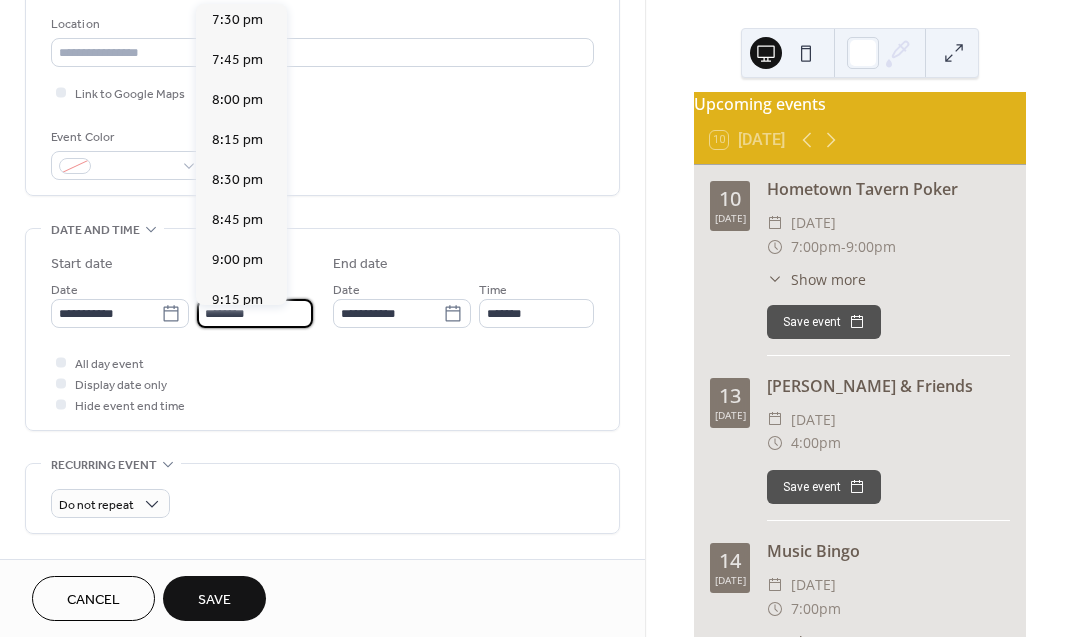 scroll, scrollTop: 3128, scrollLeft: 0, axis: vertical 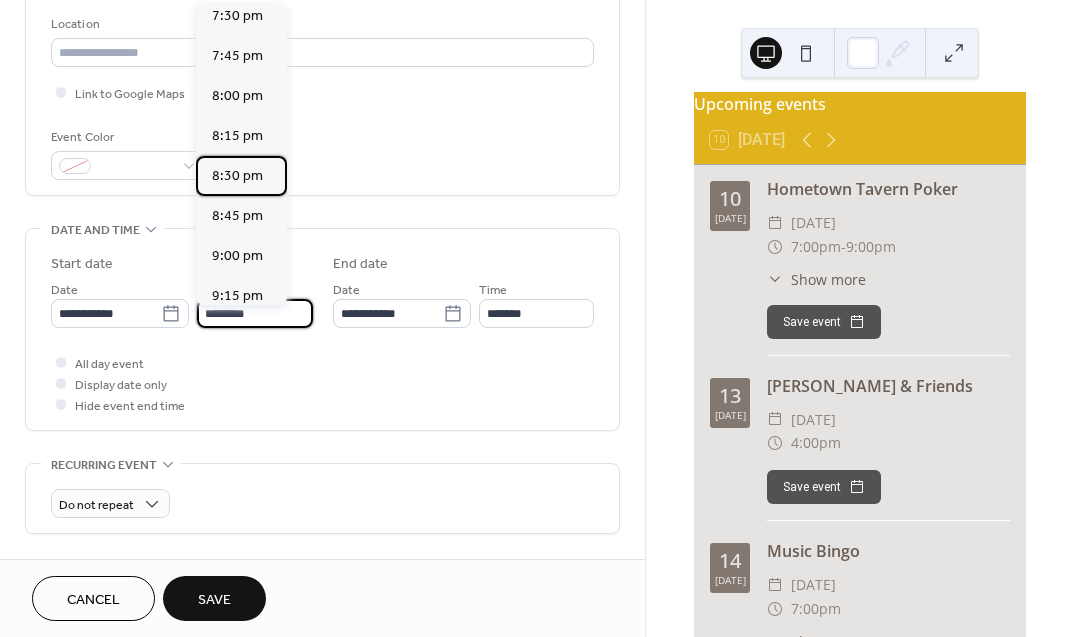 click on "8:30 pm" at bounding box center (237, 176) 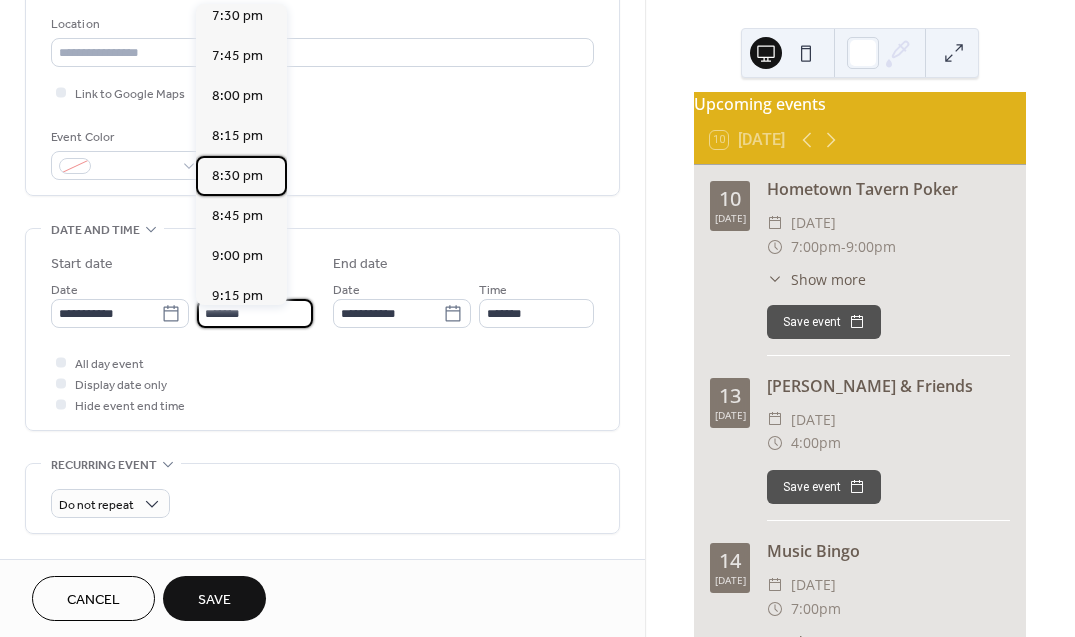 type on "*******" 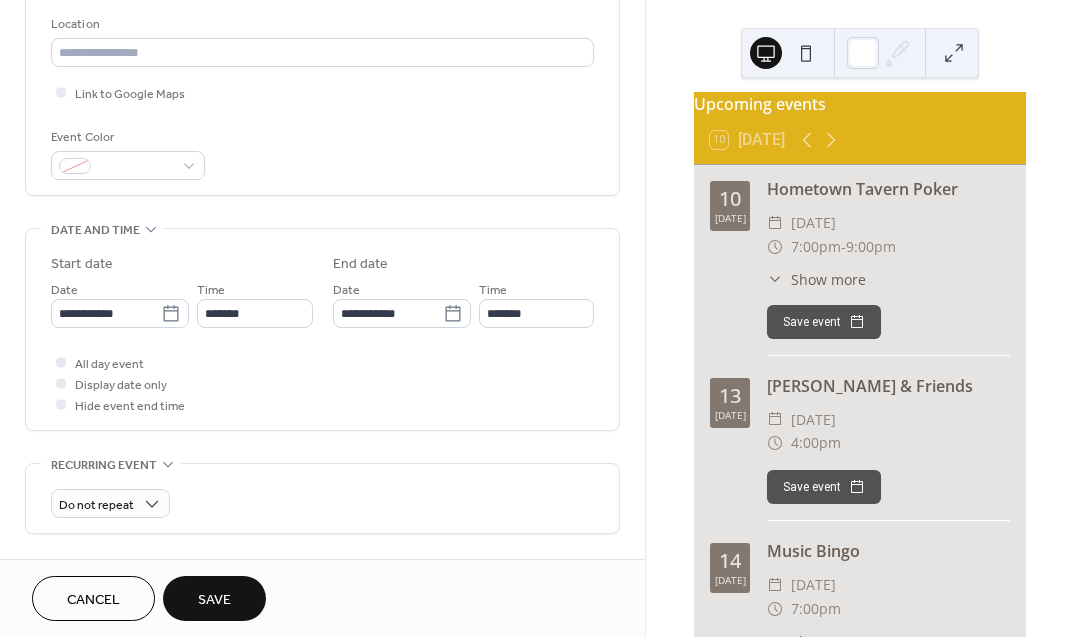 click on "Hide event end time" at bounding box center (118, 404) 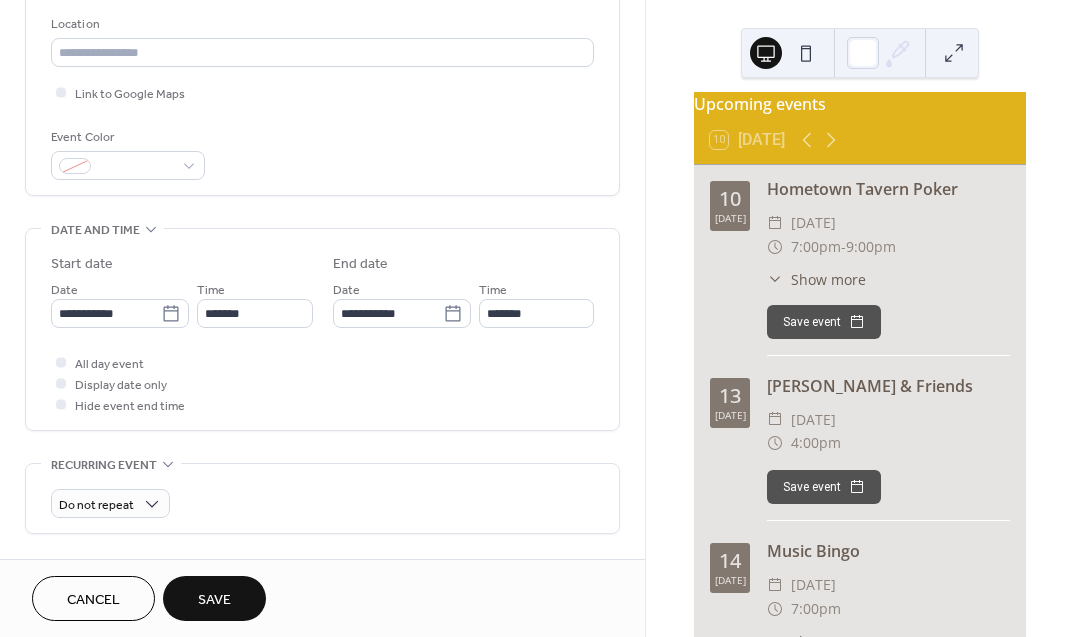 click on "Save" at bounding box center [214, 600] 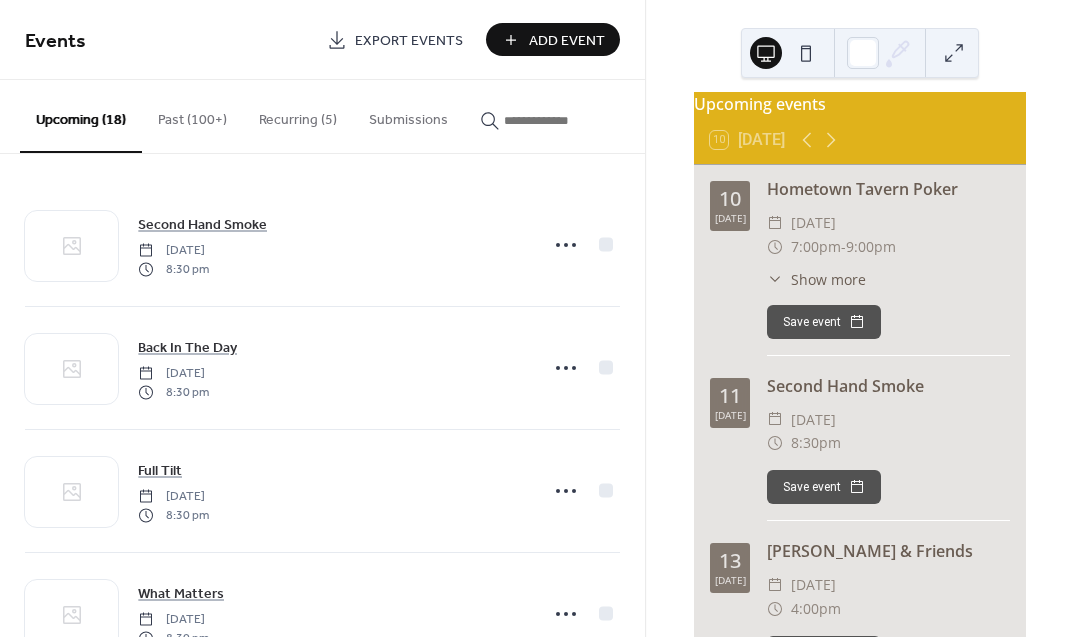 click on "Add Event" at bounding box center [567, 41] 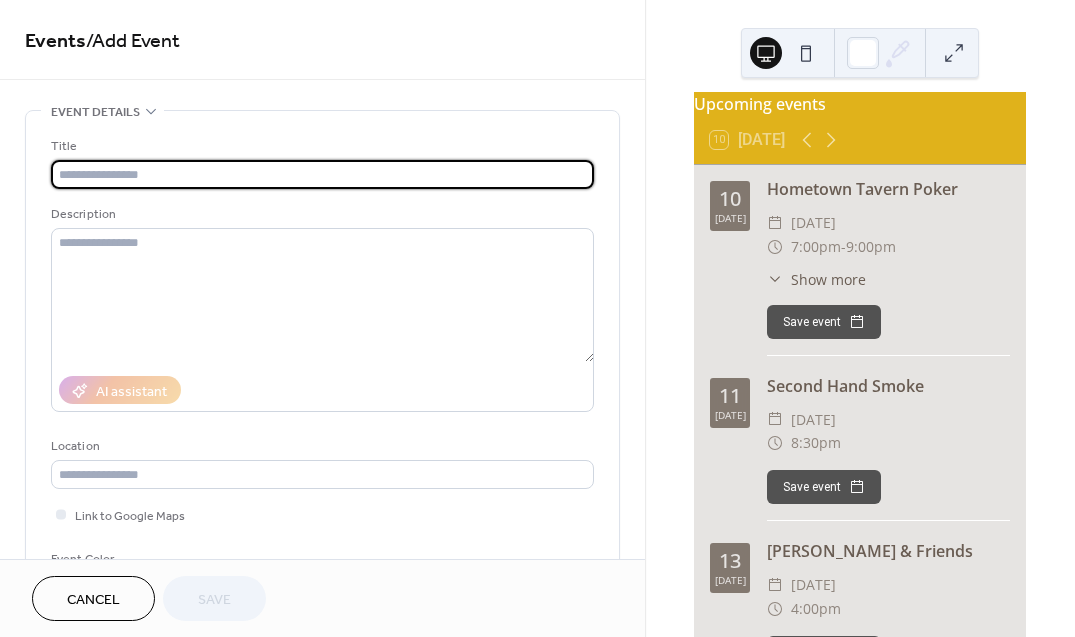 click at bounding box center [322, 174] 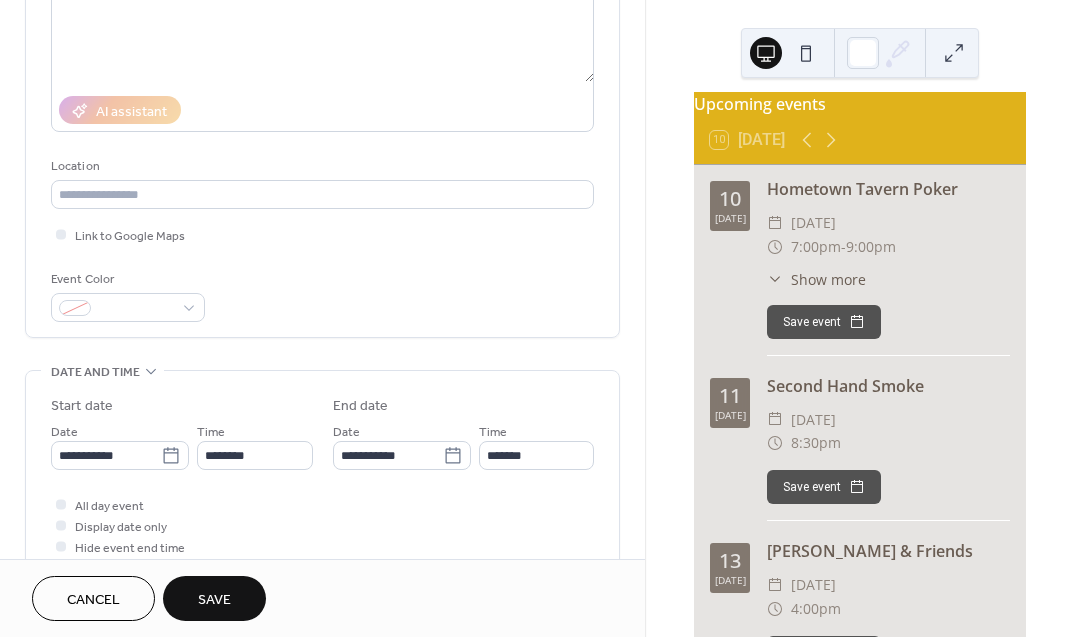 scroll, scrollTop: 307, scrollLeft: 0, axis: vertical 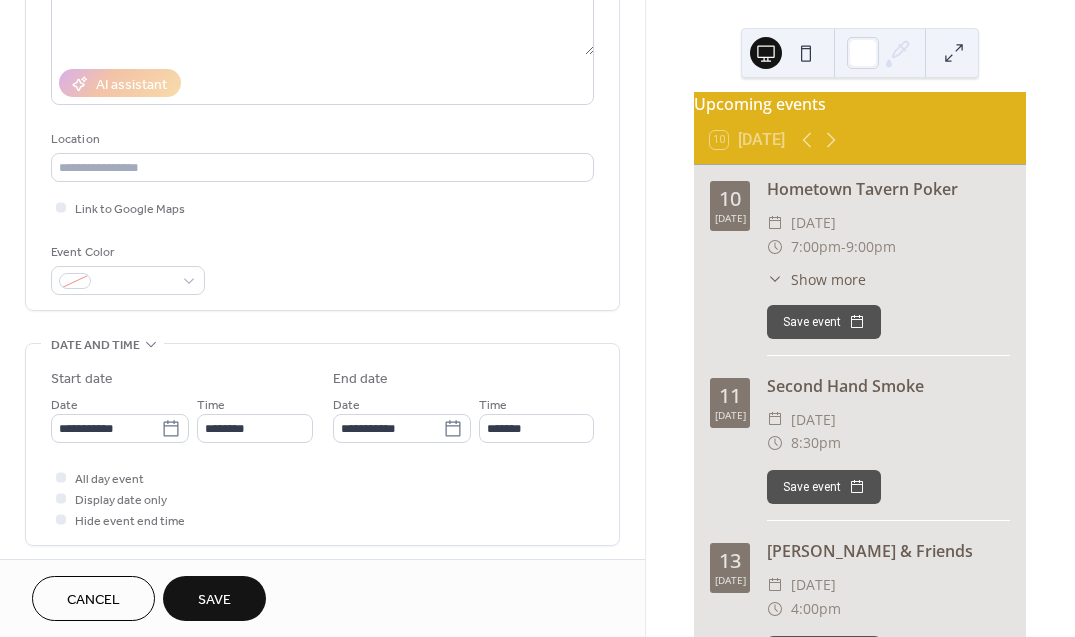 type on "**********" 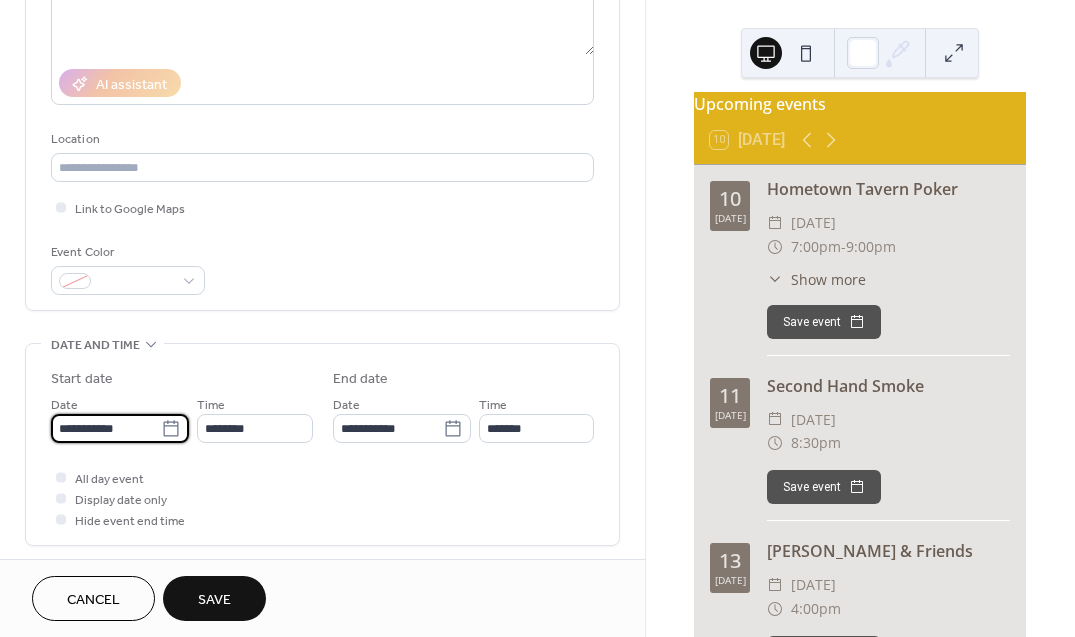 click on "**********" at bounding box center [106, 428] 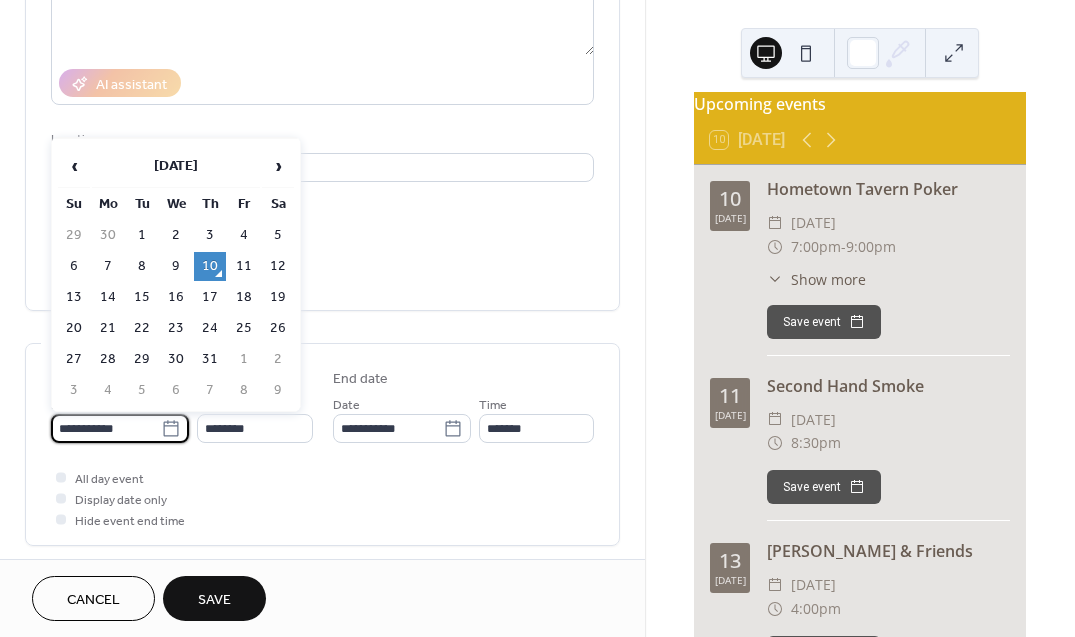 click on "18" at bounding box center [244, 297] 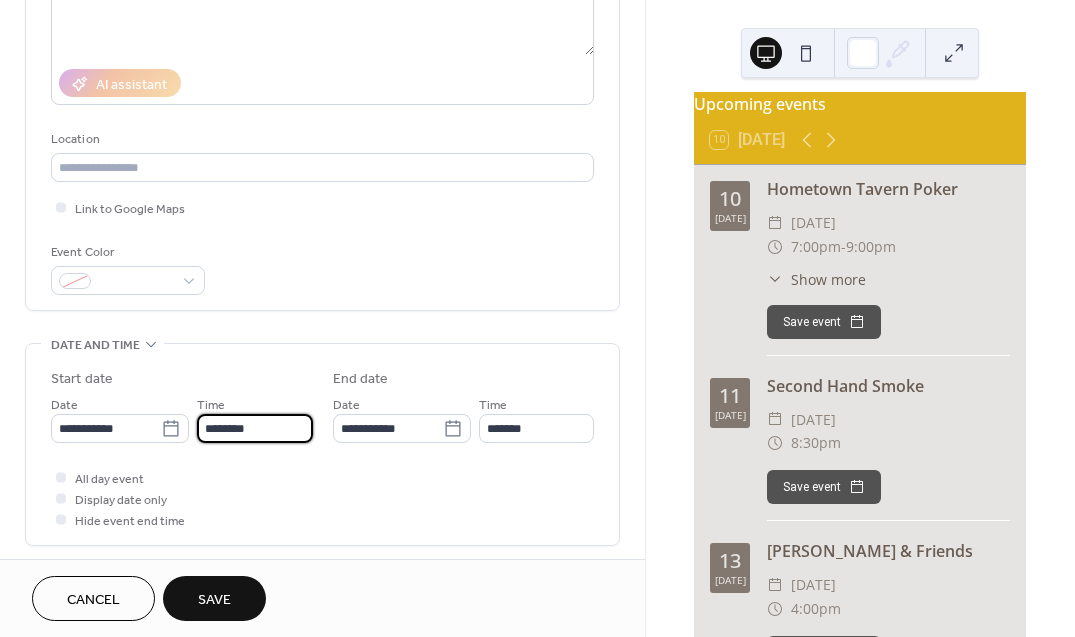 click on "********" at bounding box center [254, 428] 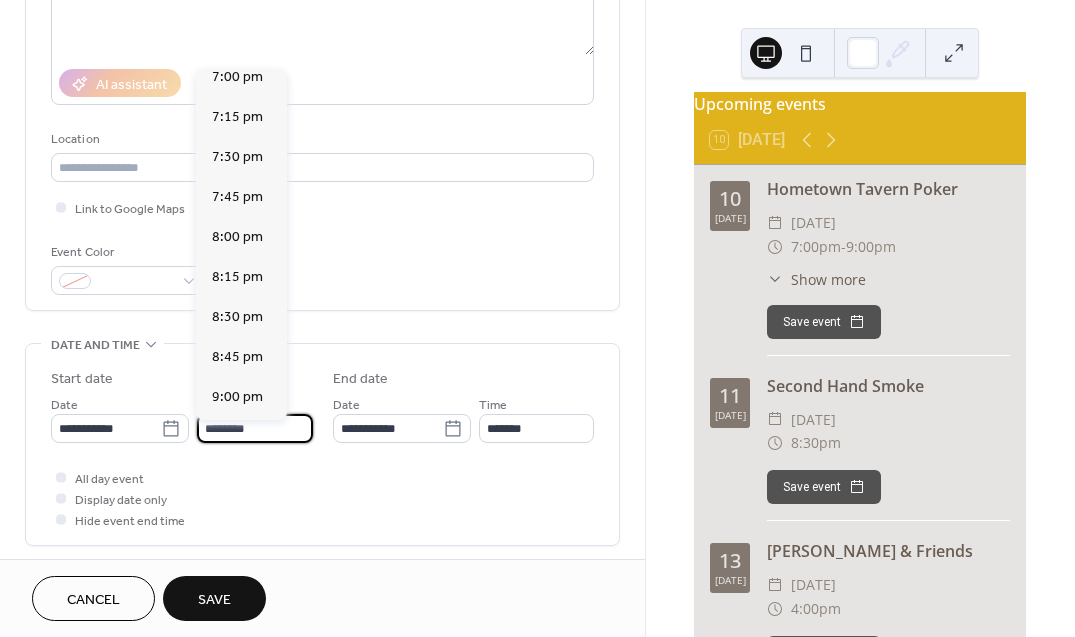 scroll, scrollTop: 3056, scrollLeft: 0, axis: vertical 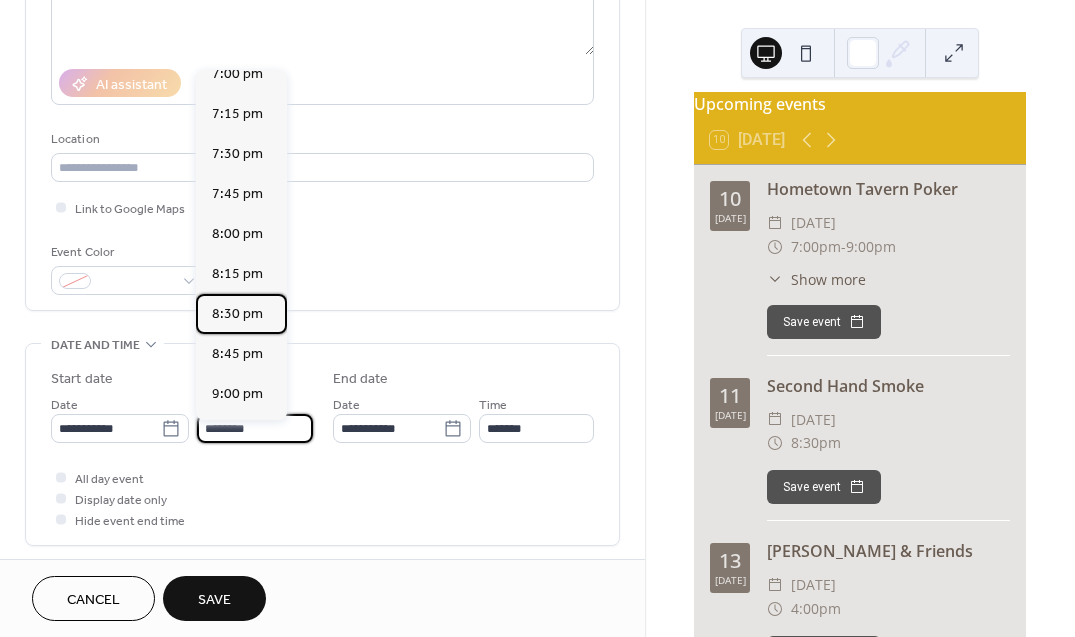 click on "8:30 pm" at bounding box center [237, 314] 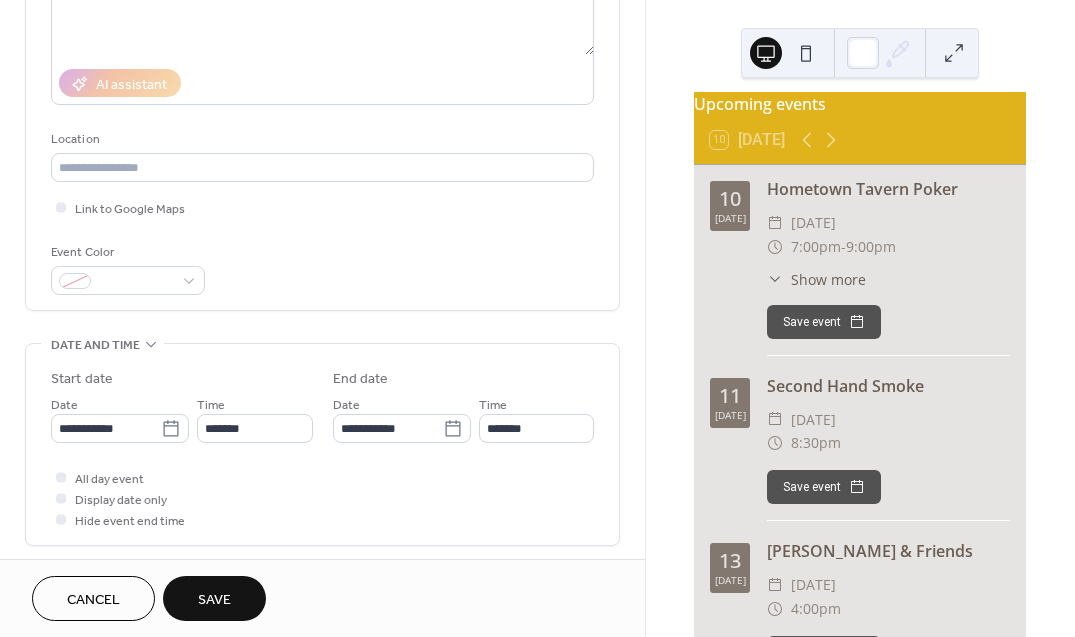 type on "*******" 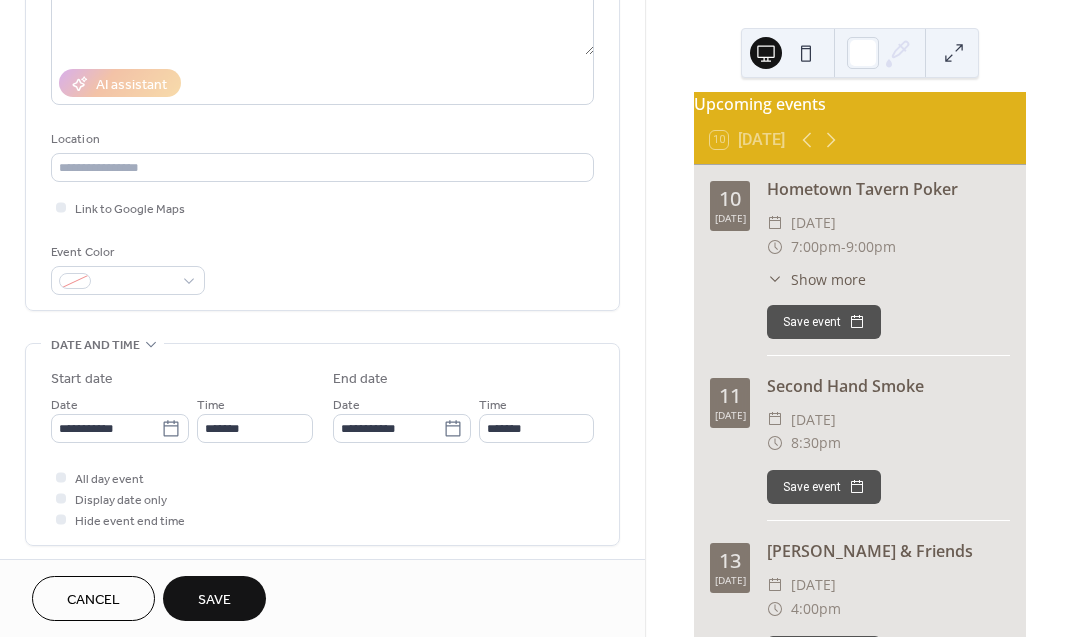 type on "*******" 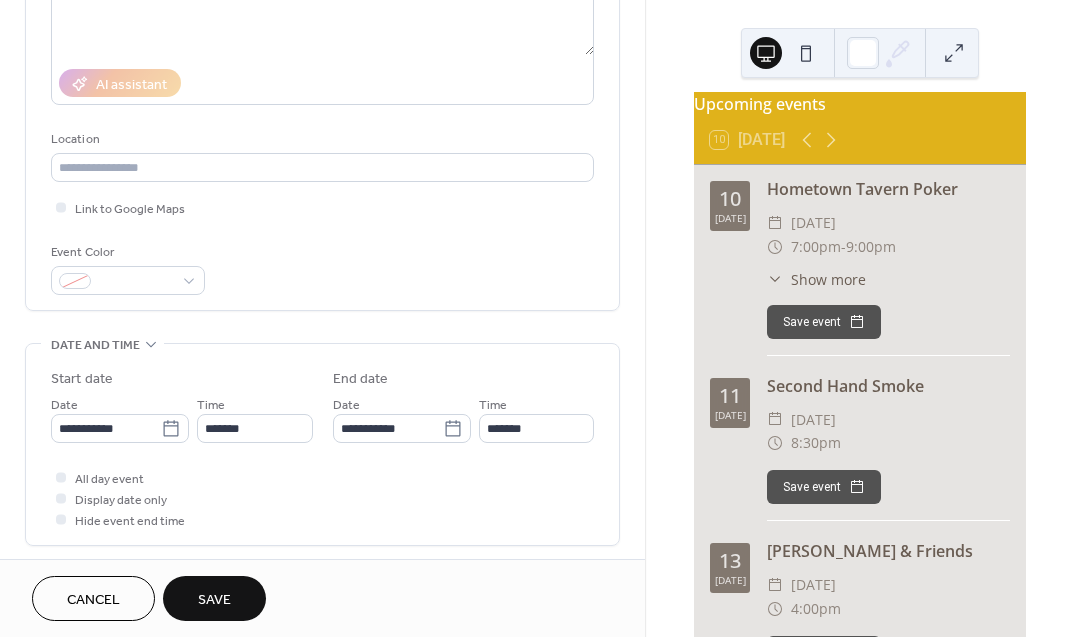click at bounding box center [61, 519] 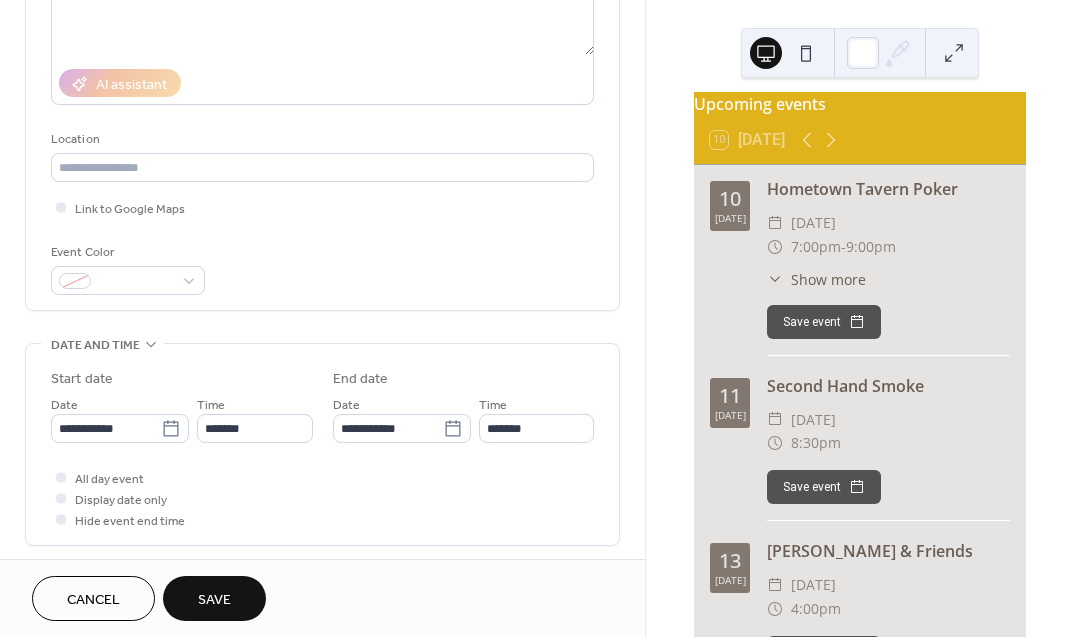 click on "Save" at bounding box center (214, 600) 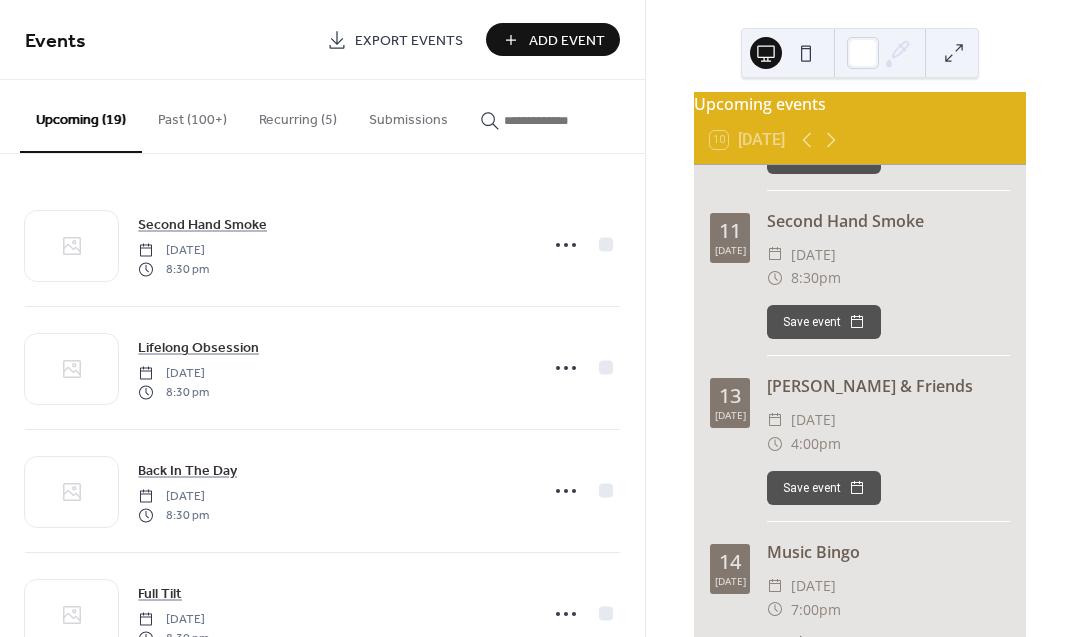 scroll, scrollTop: 162, scrollLeft: 0, axis: vertical 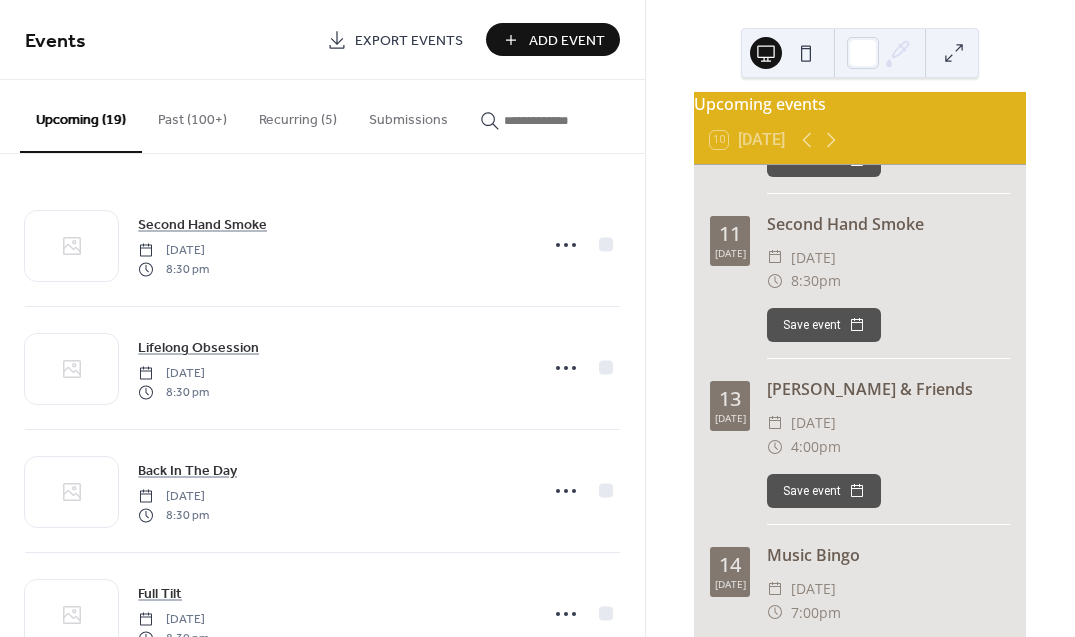 click on "Second Hand Smoke" at bounding box center [888, 224] 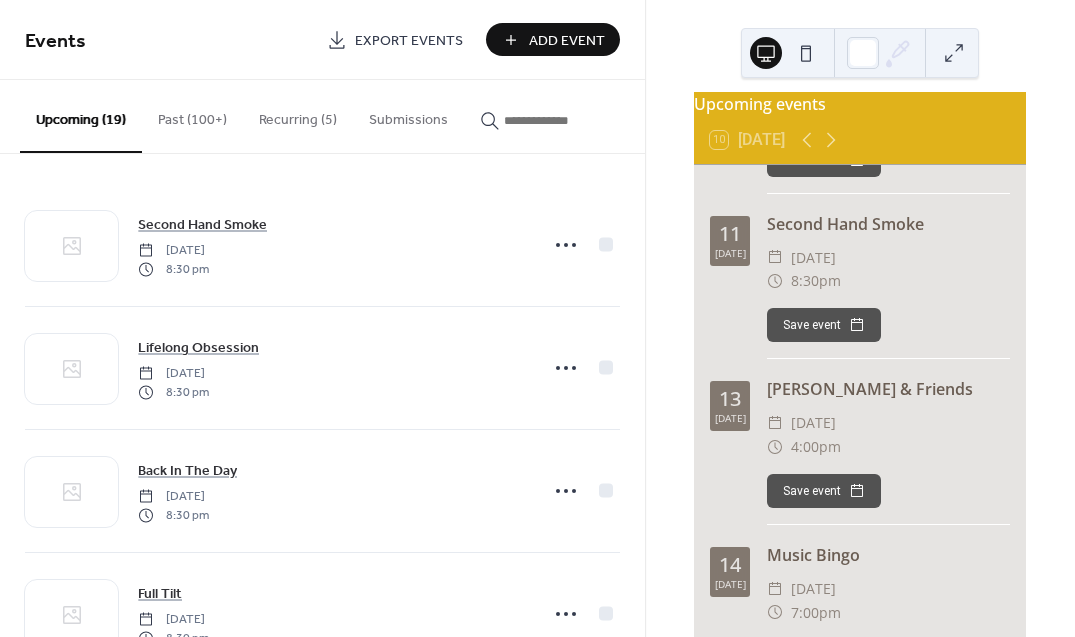 click on "Second Hand Smoke" at bounding box center (888, 224) 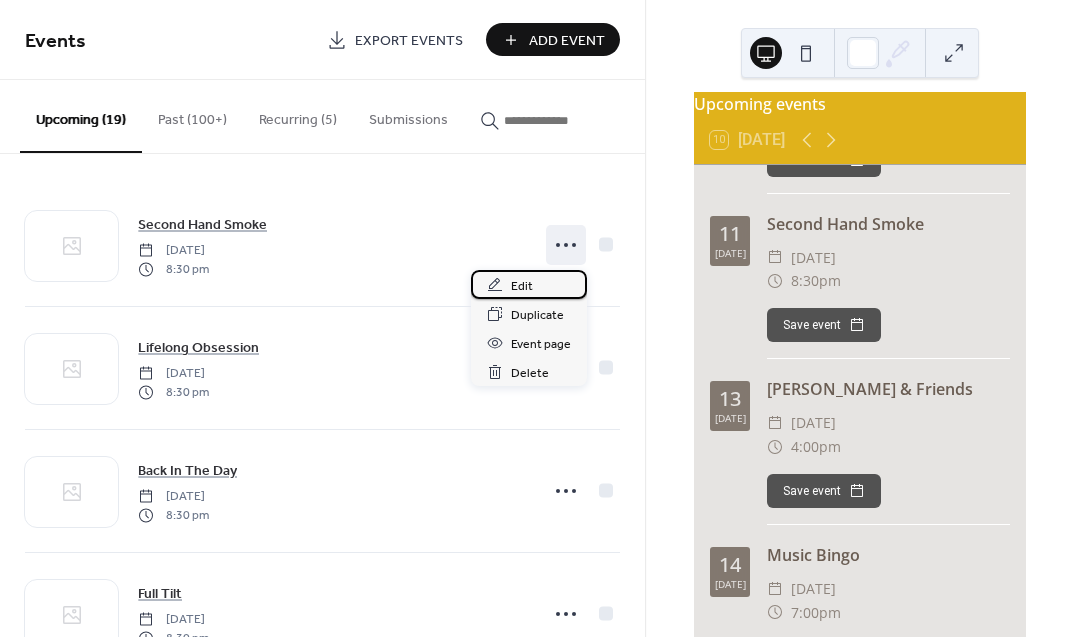 click on "Edit" at bounding box center [522, 286] 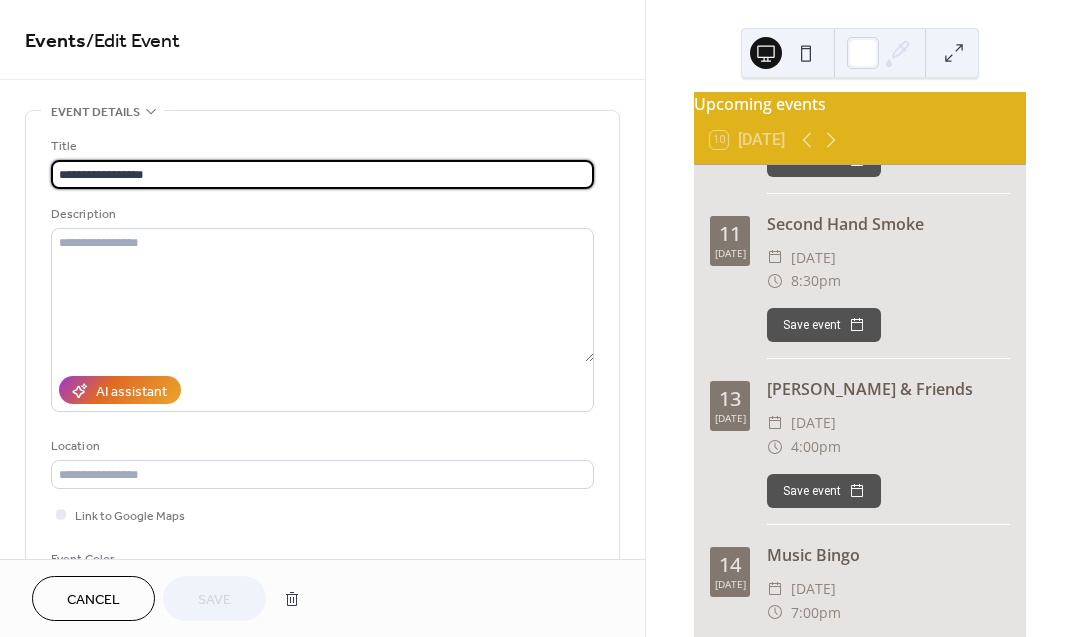click on "**********" at bounding box center (322, 174) 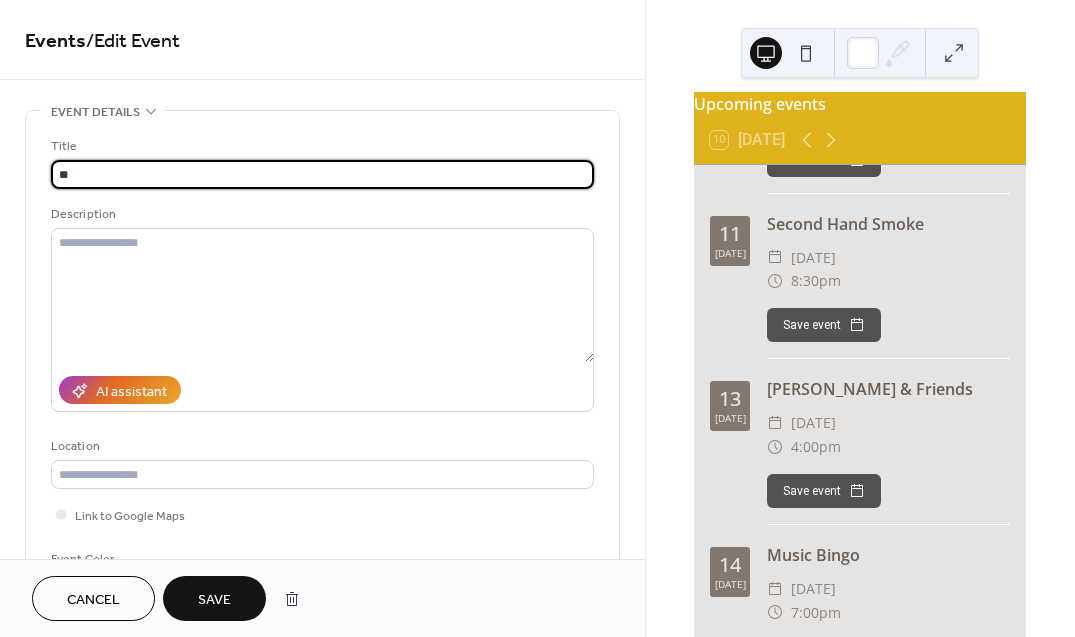 type on "*" 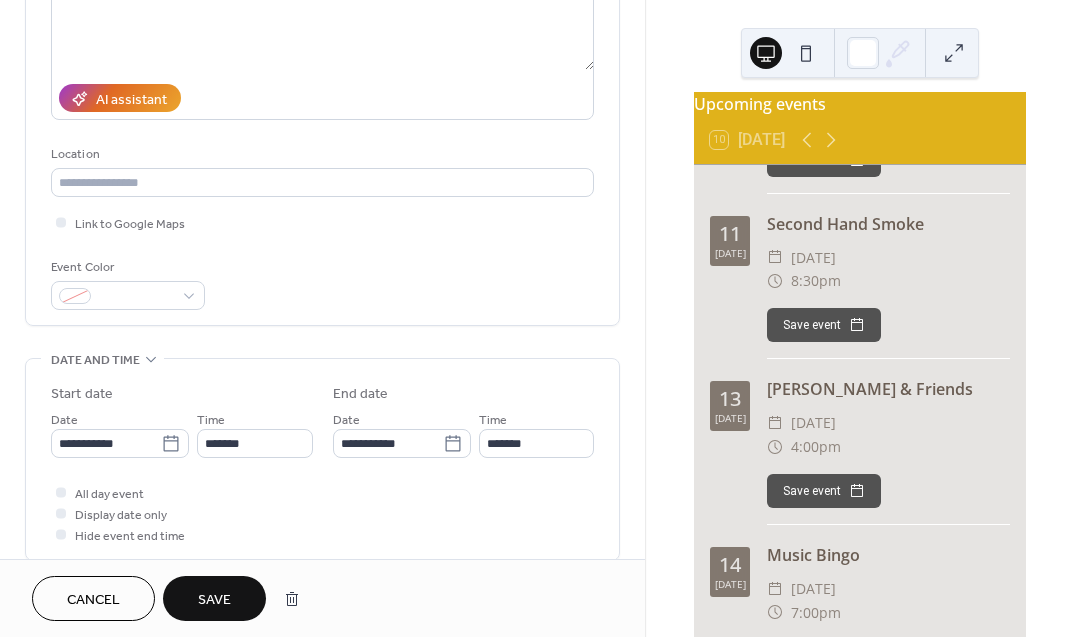 scroll, scrollTop: 314, scrollLeft: 0, axis: vertical 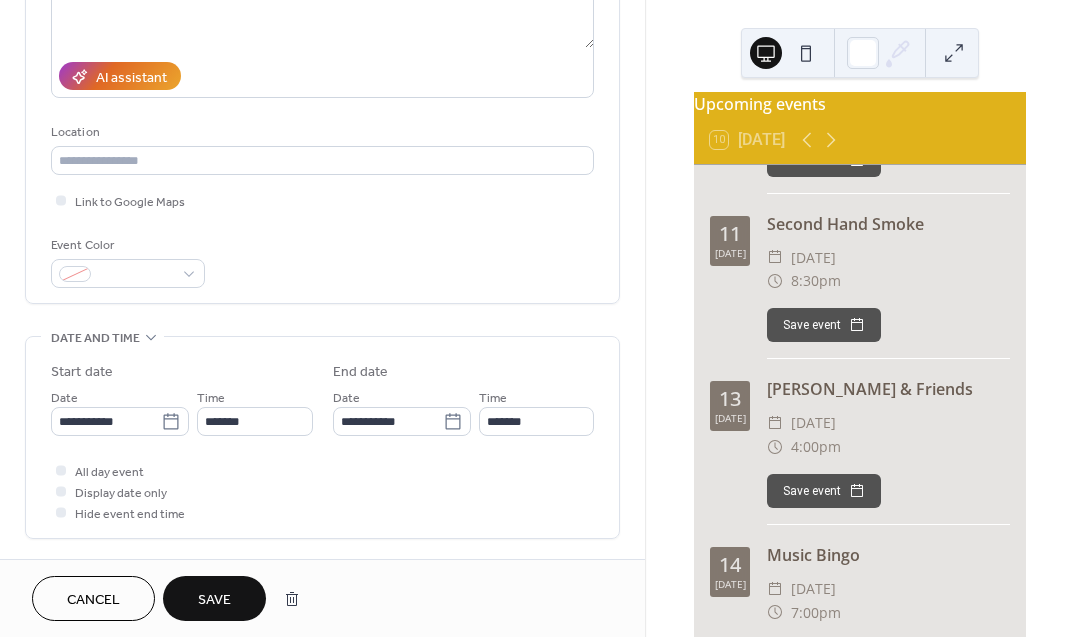 type on "**********" 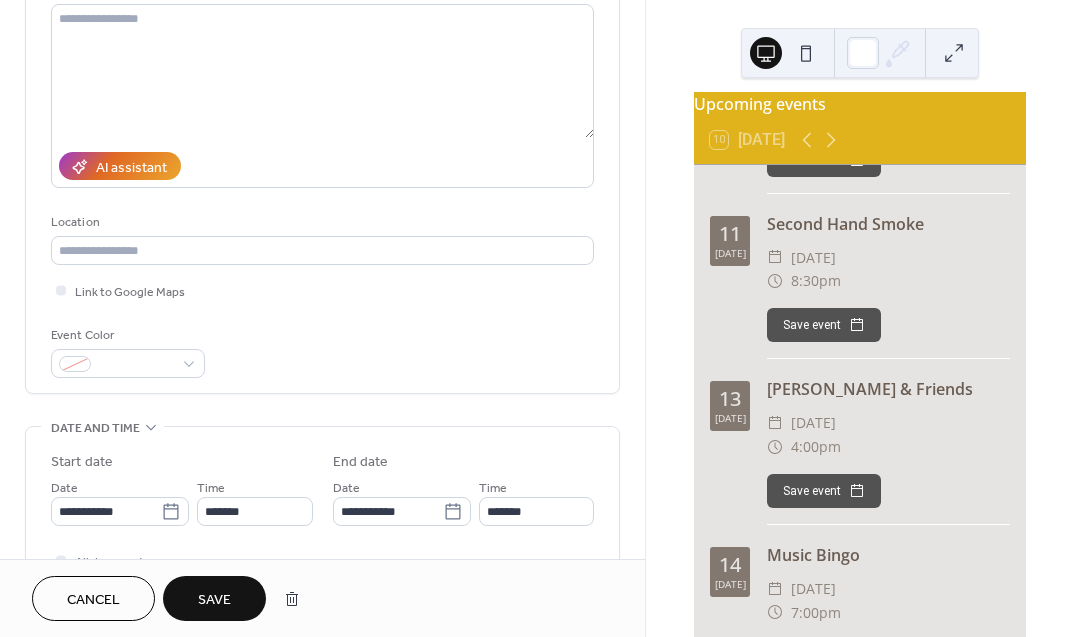 scroll, scrollTop: 247, scrollLeft: 0, axis: vertical 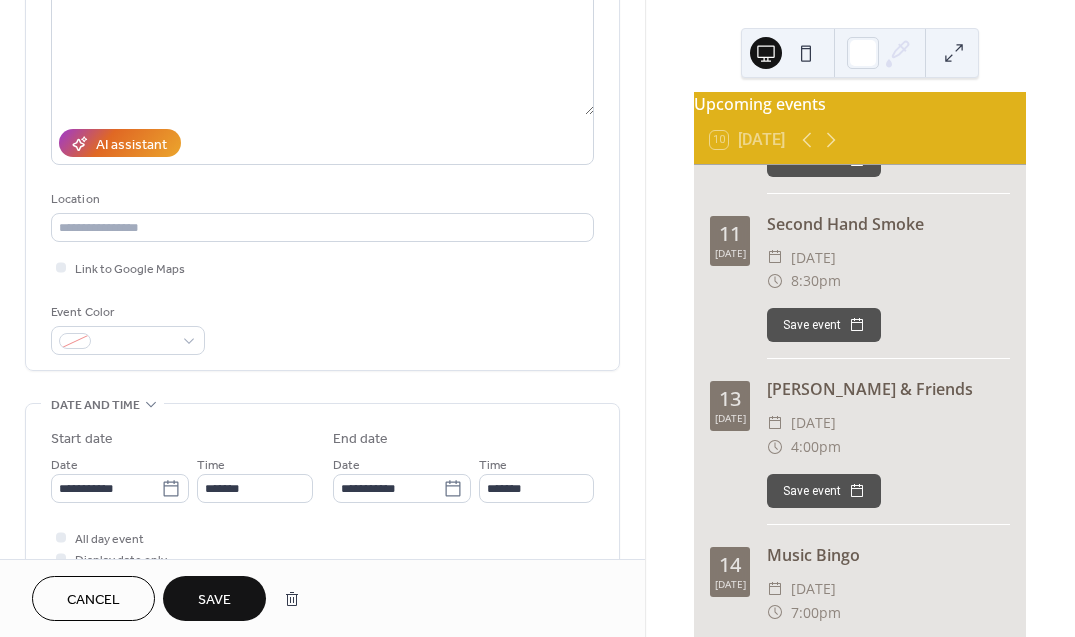 click 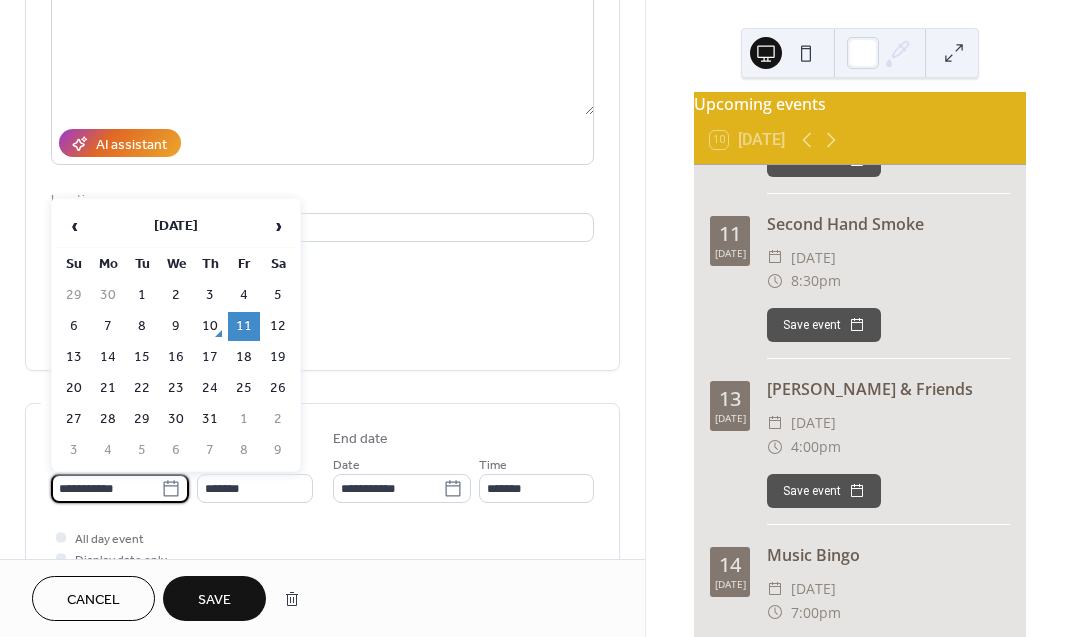 click on "Save" at bounding box center [214, 600] 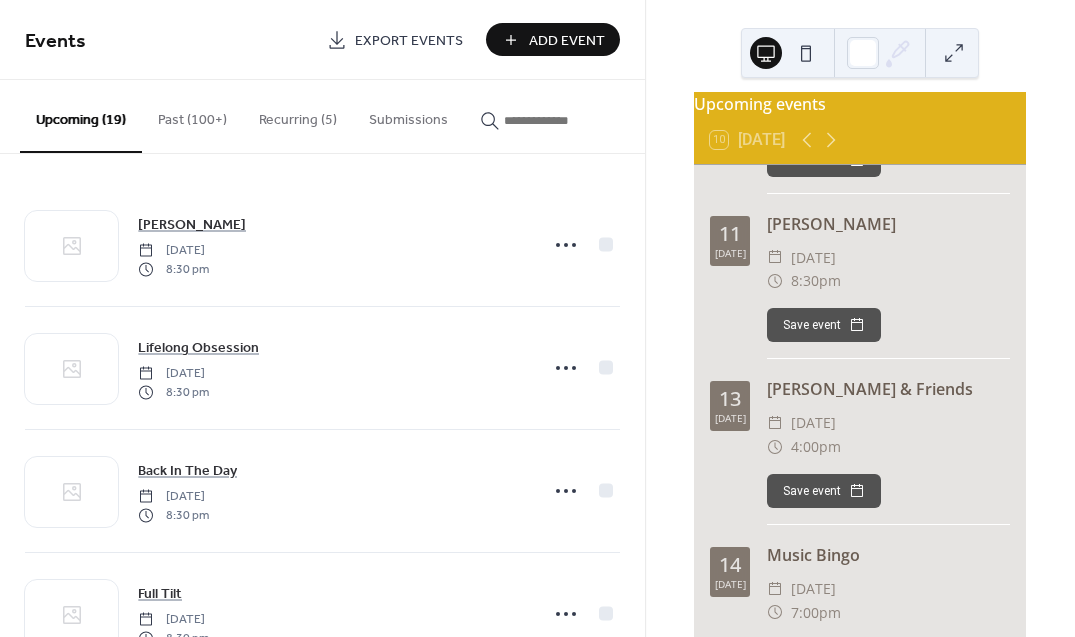 click on "Add Event" at bounding box center [567, 41] 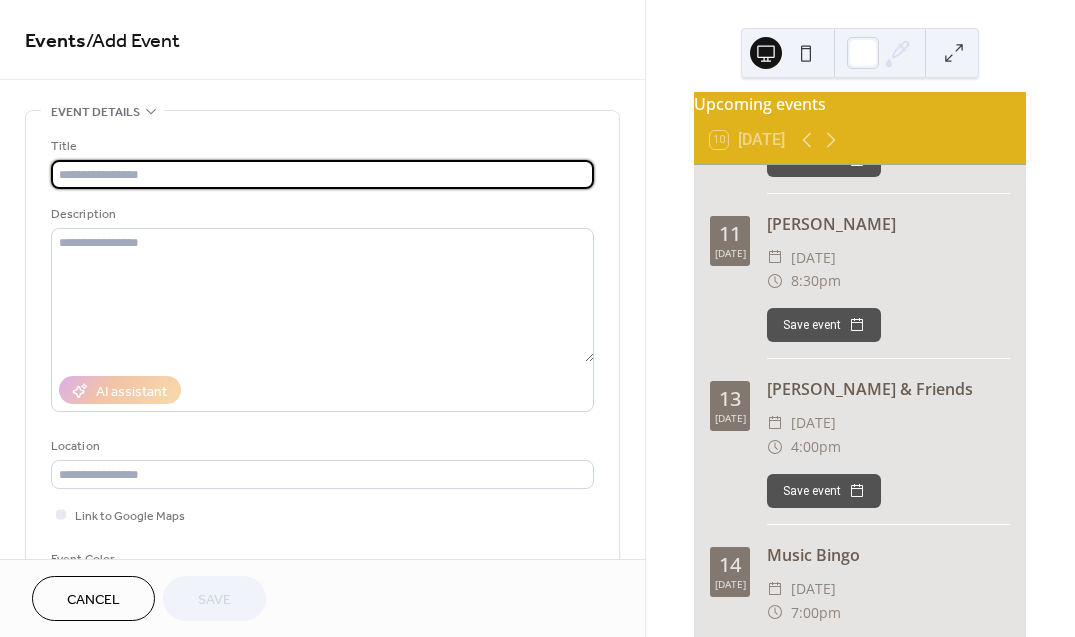 click at bounding box center (322, 174) 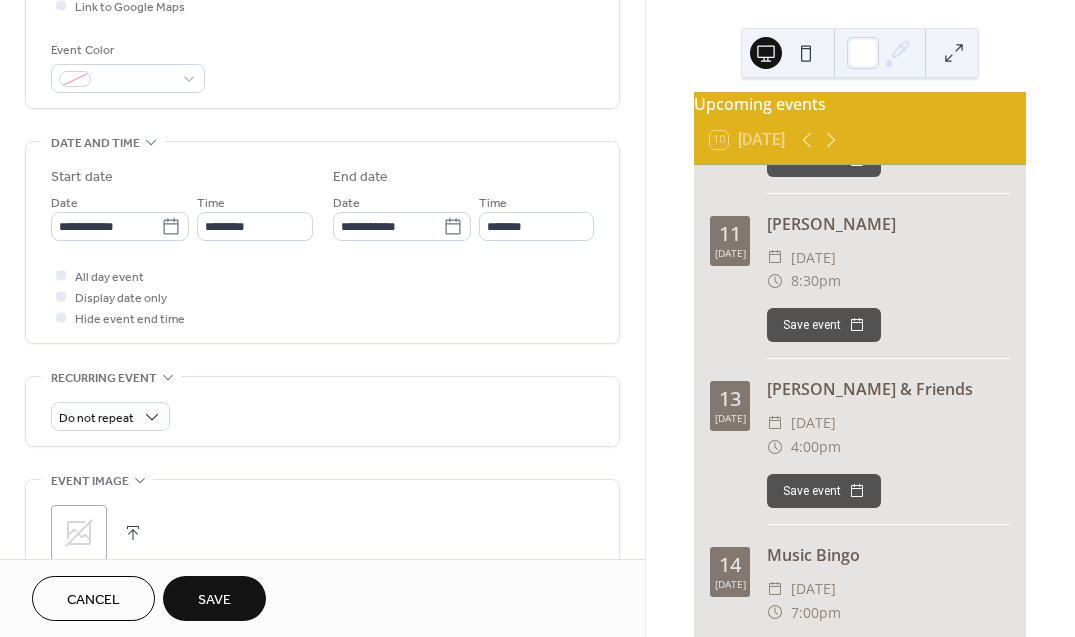 scroll, scrollTop: 514, scrollLeft: 0, axis: vertical 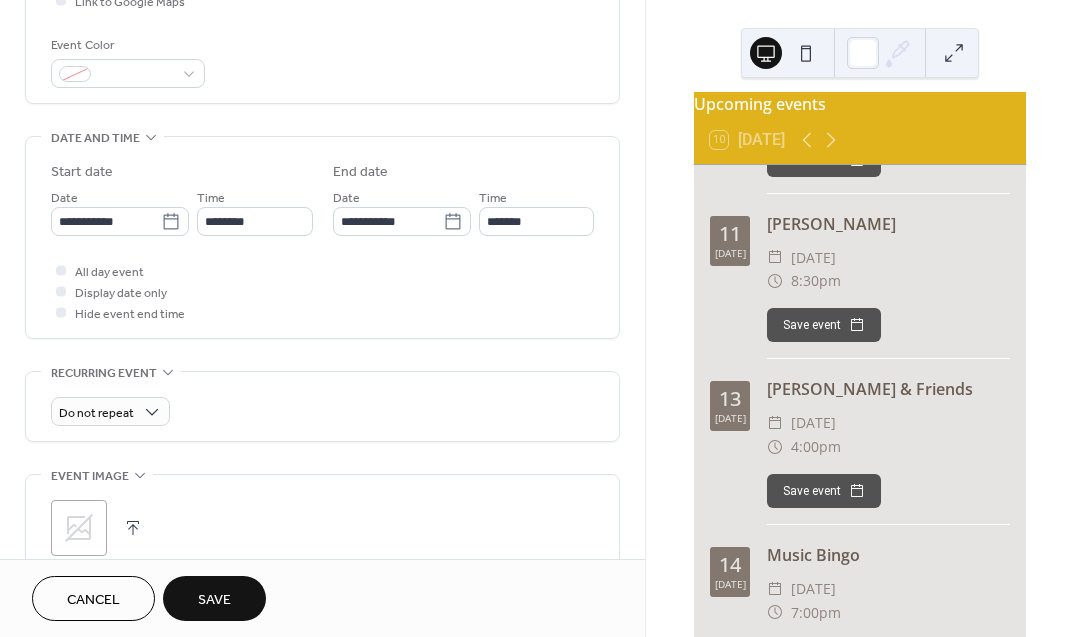 type on "**********" 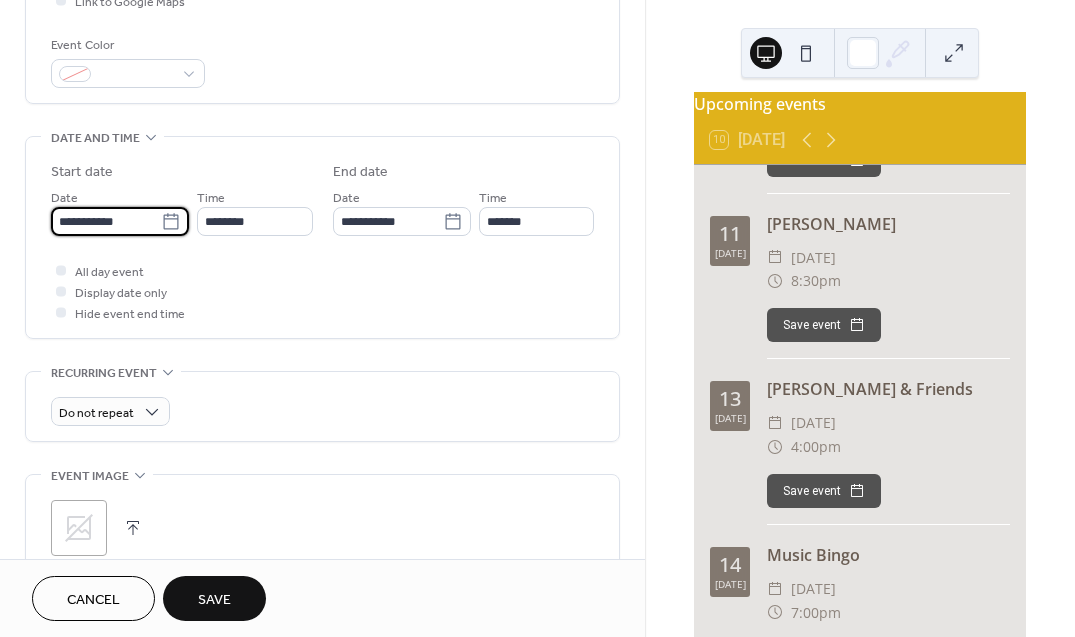 click on "**********" at bounding box center [106, 221] 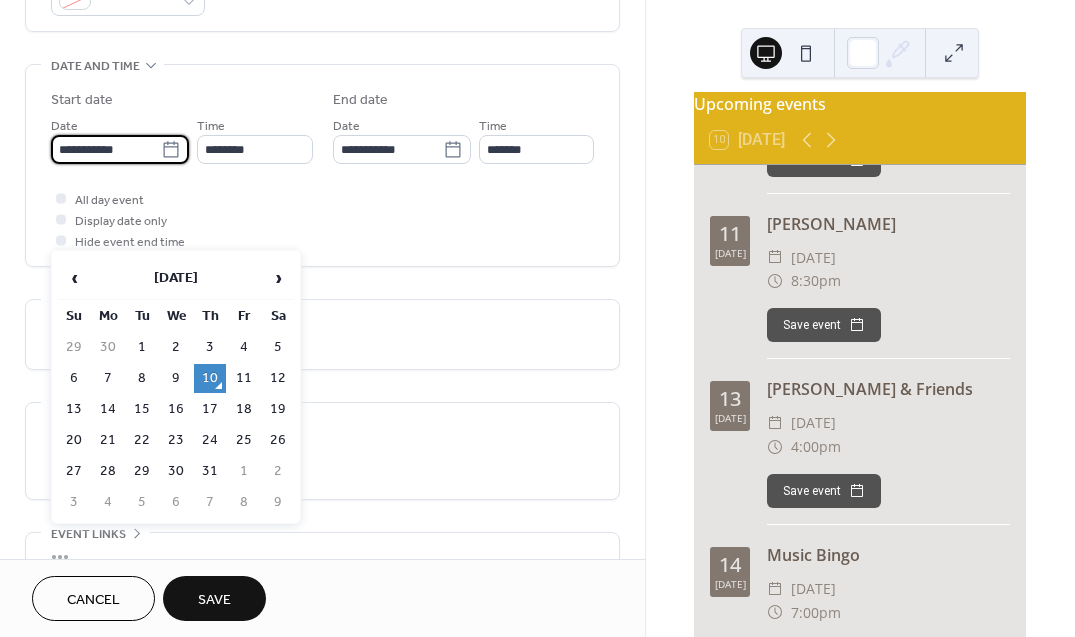 scroll, scrollTop: 590, scrollLeft: 0, axis: vertical 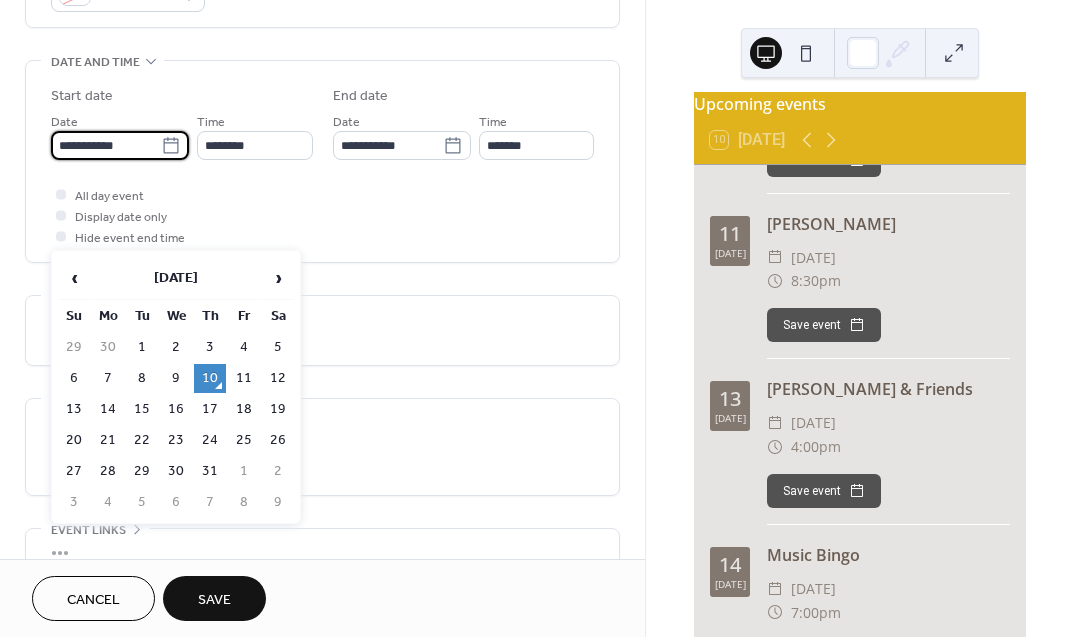 click on "19" at bounding box center (278, 409) 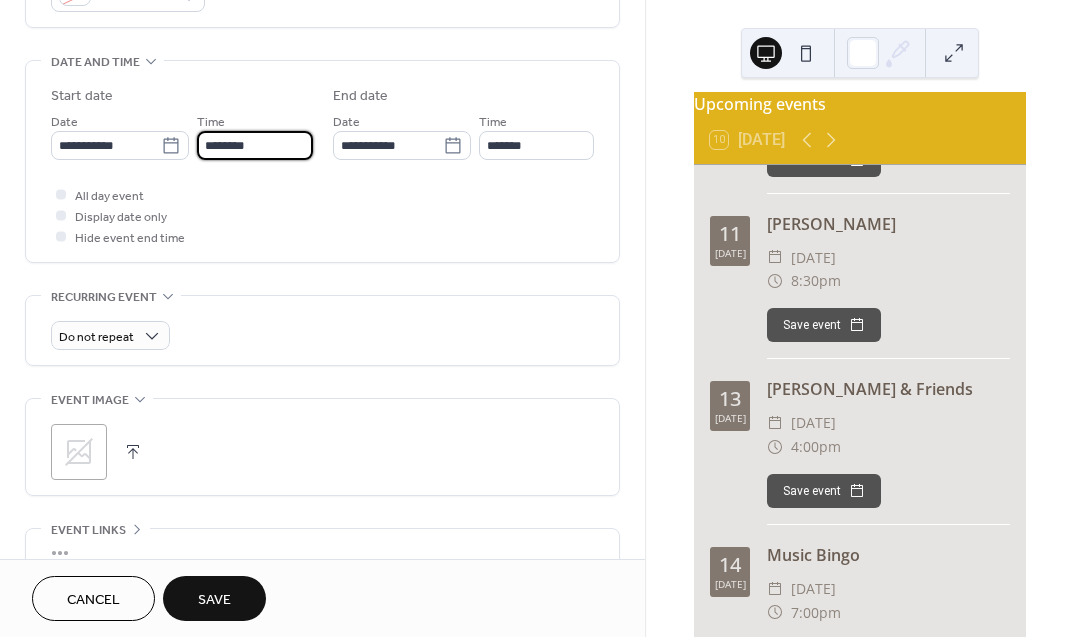 click on "********" at bounding box center [254, 145] 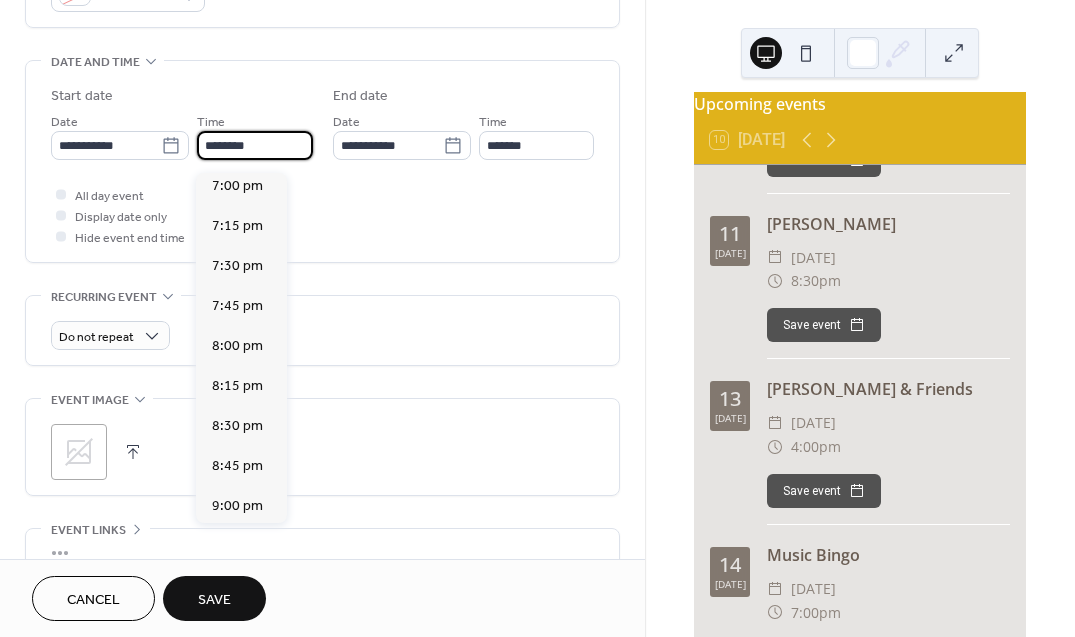 scroll, scrollTop: 3046, scrollLeft: 0, axis: vertical 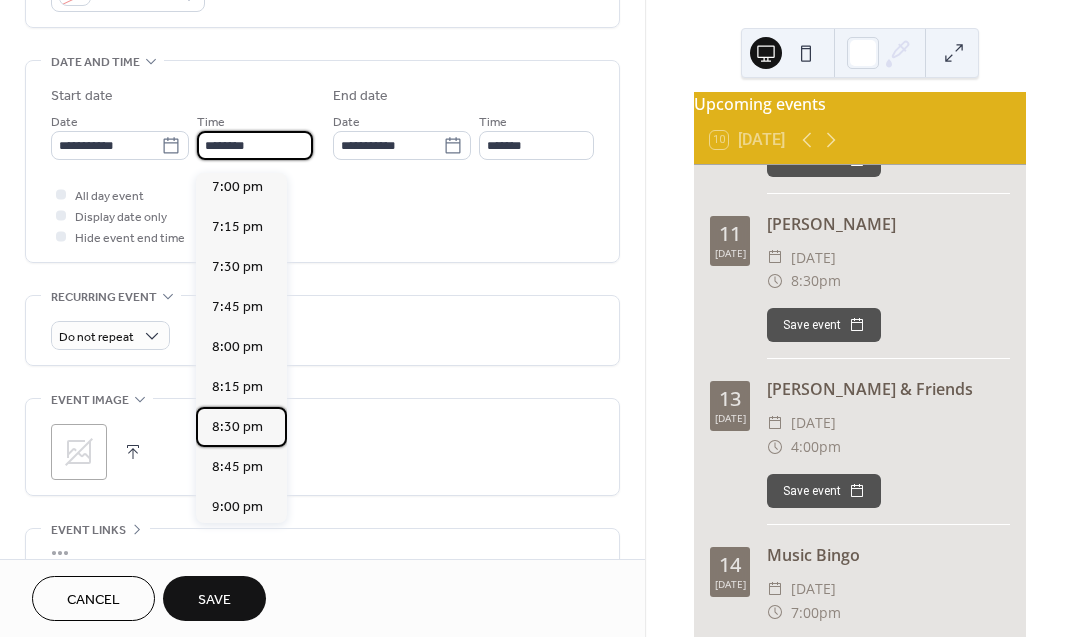 click on "8:30 pm" at bounding box center [237, 427] 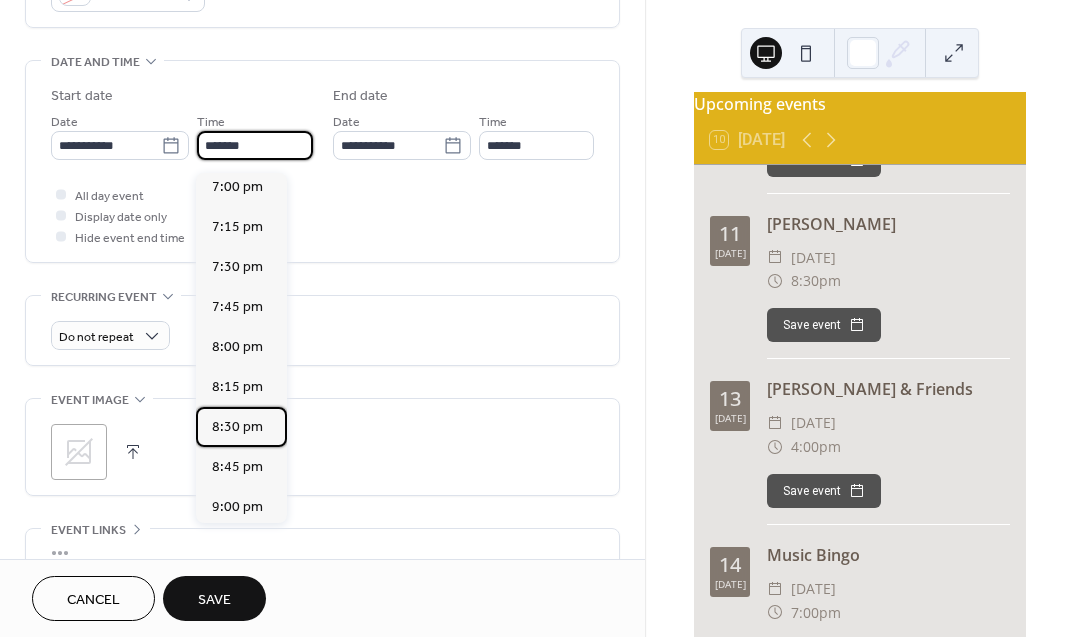 type on "*******" 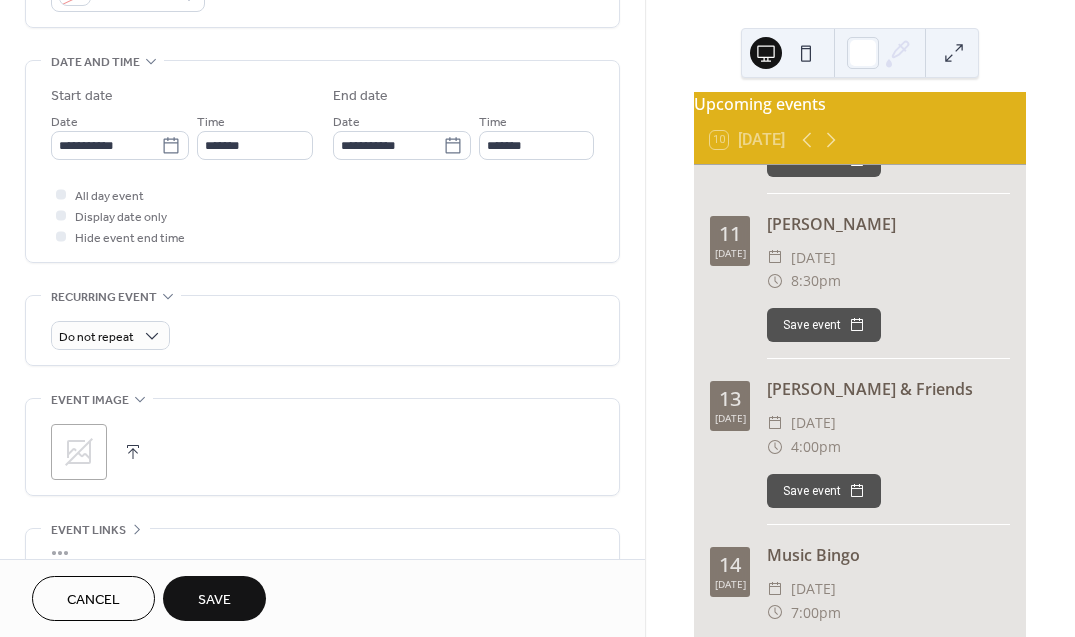 click at bounding box center [61, 236] 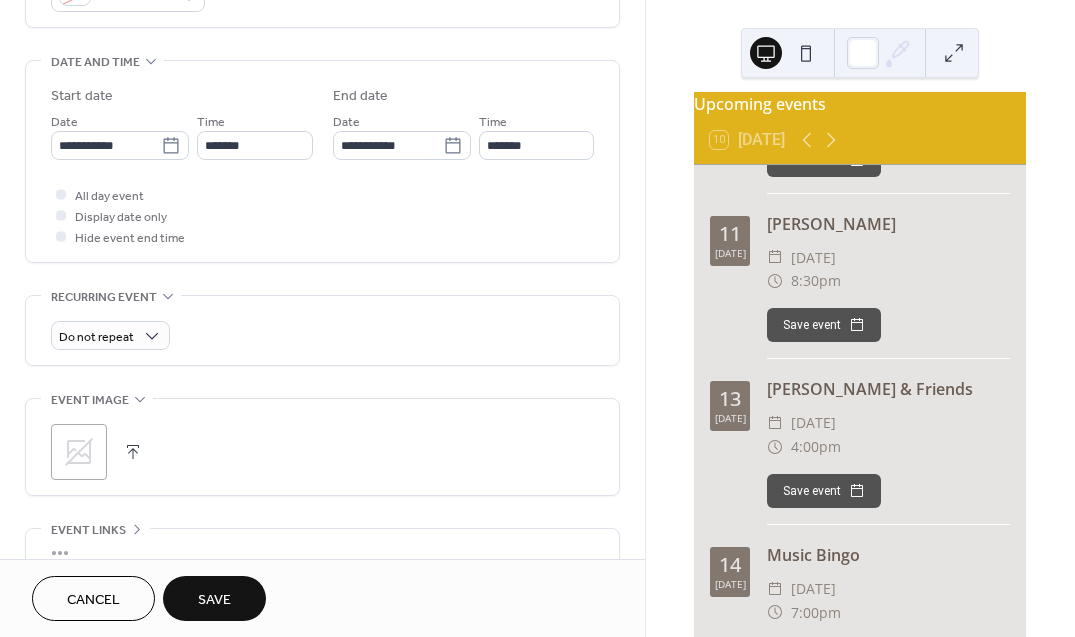 click on "Save" at bounding box center (214, 600) 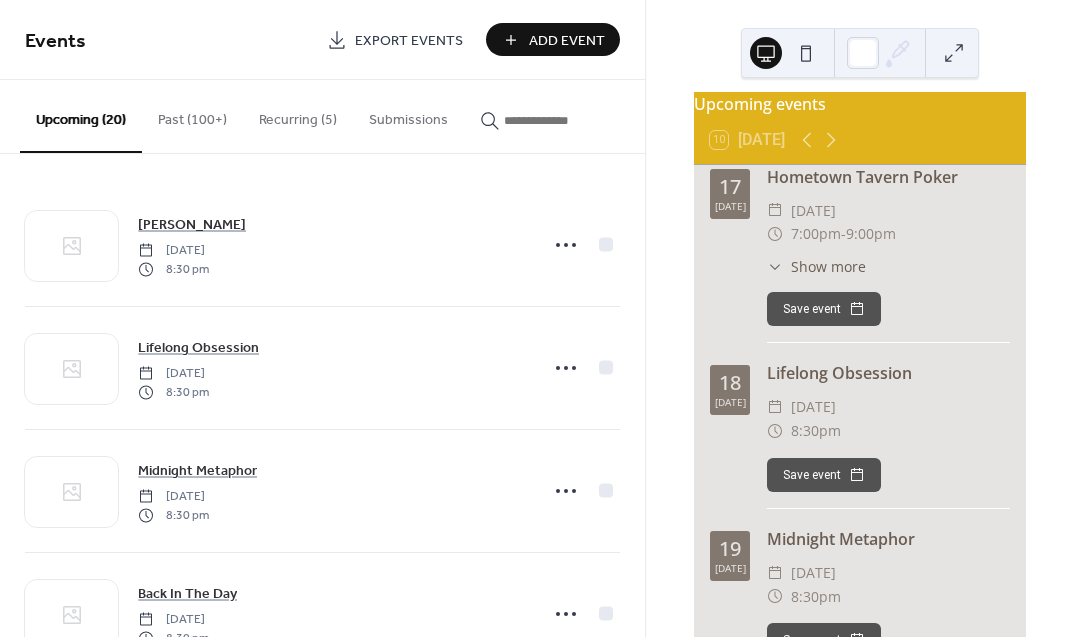 scroll, scrollTop: 1156, scrollLeft: 0, axis: vertical 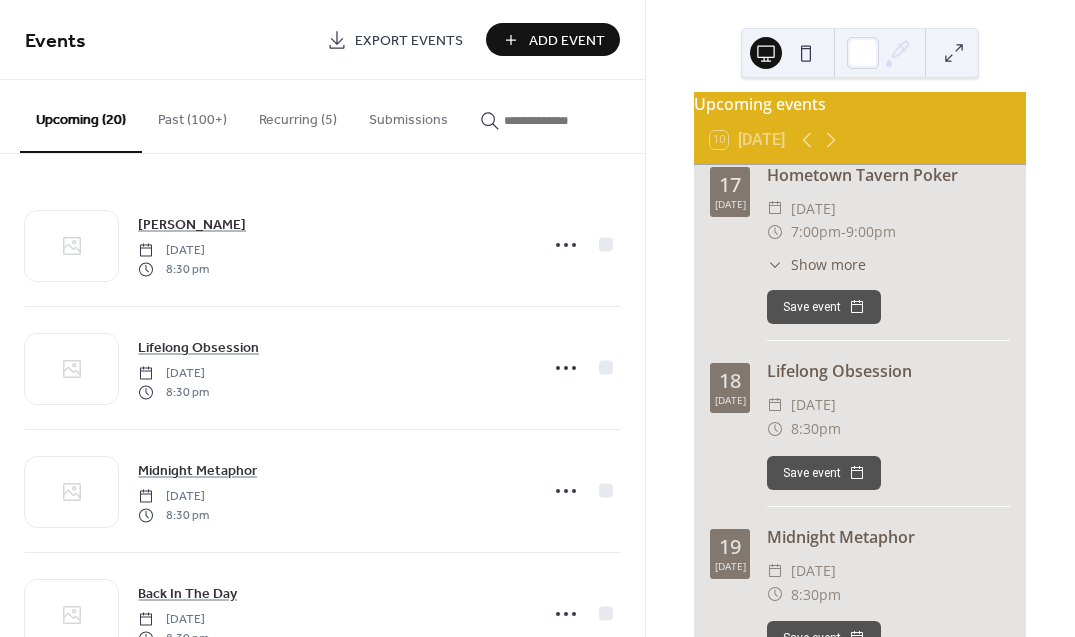 click on "Save event" at bounding box center (888, 307) 